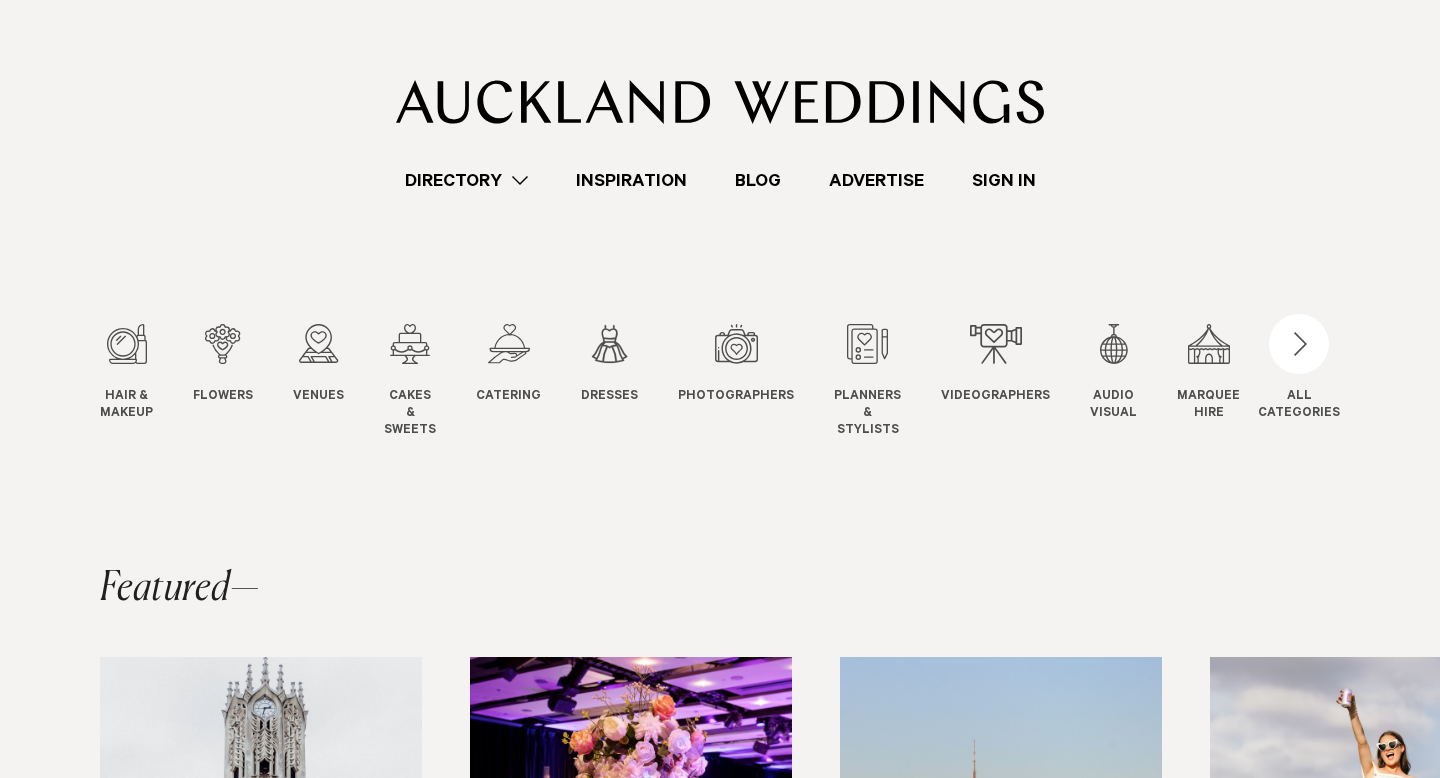 scroll, scrollTop: 0, scrollLeft: 0, axis: both 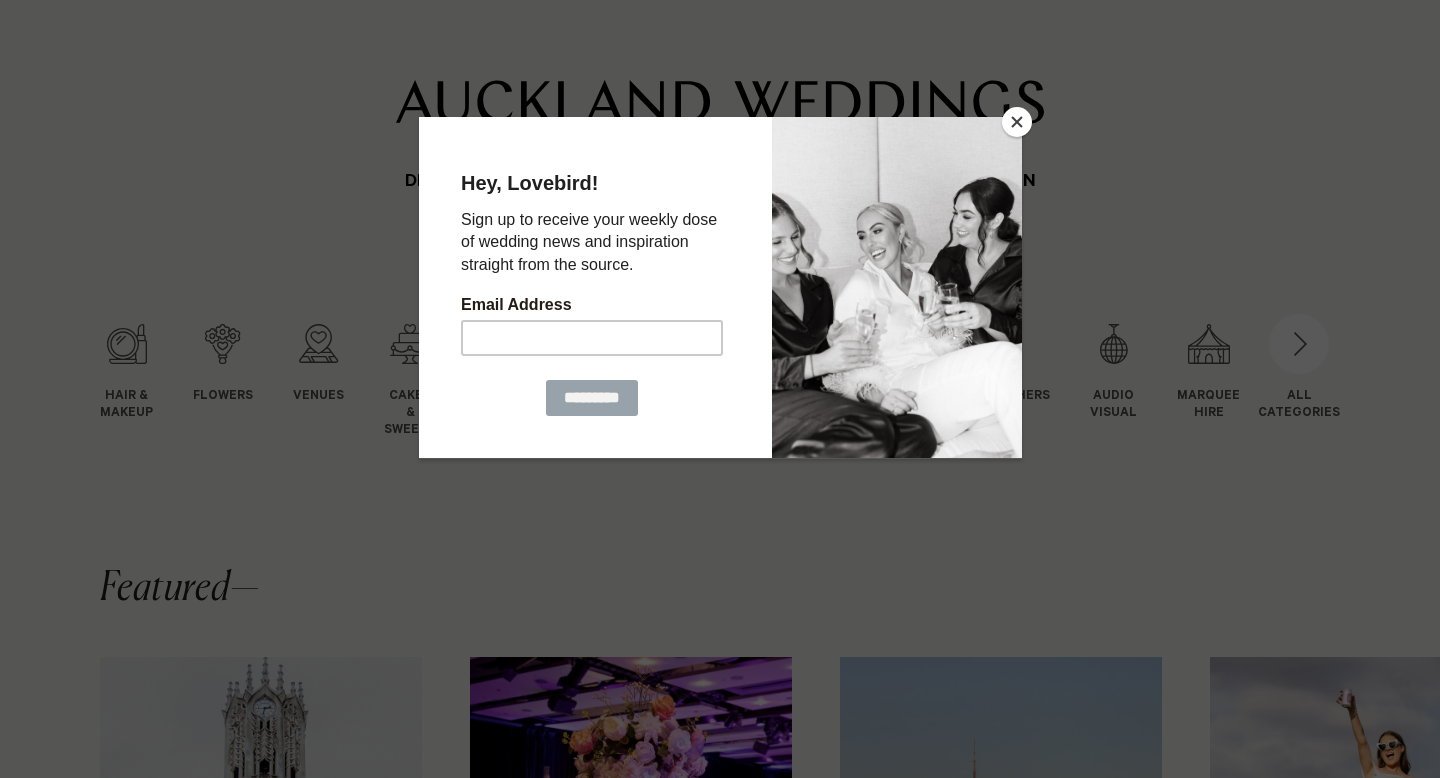 click at bounding box center [1017, 122] 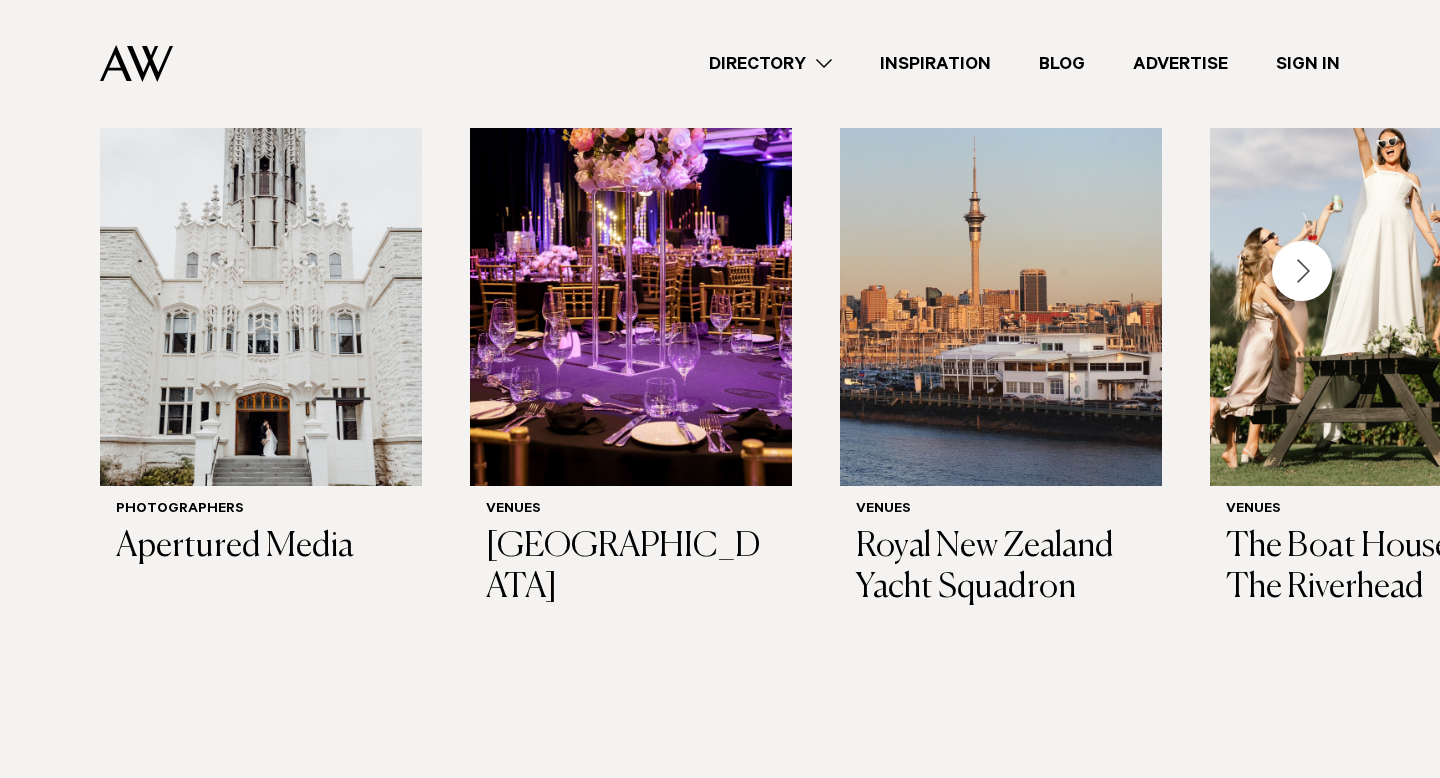 scroll, scrollTop: 645, scrollLeft: 0, axis: vertical 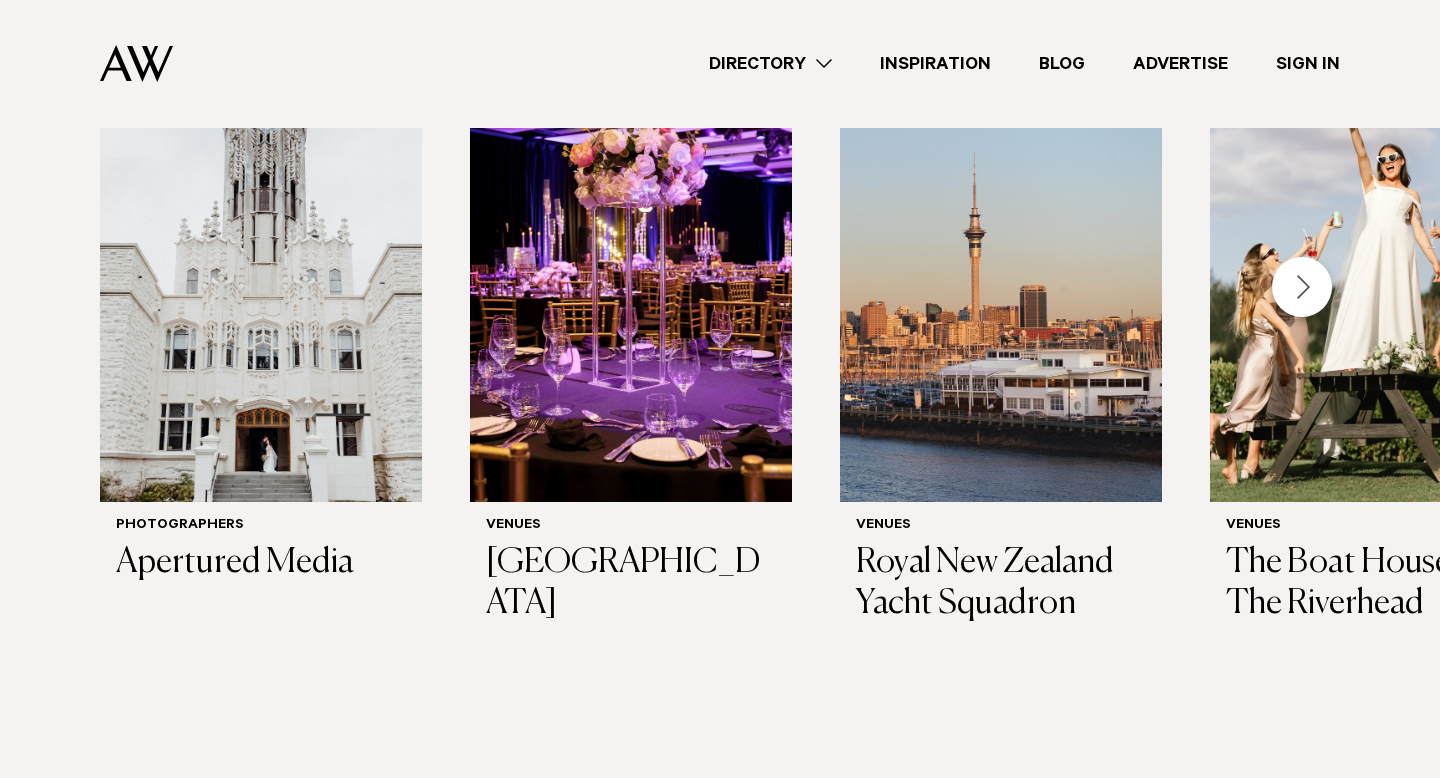 click at bounding box center [1302, 287] 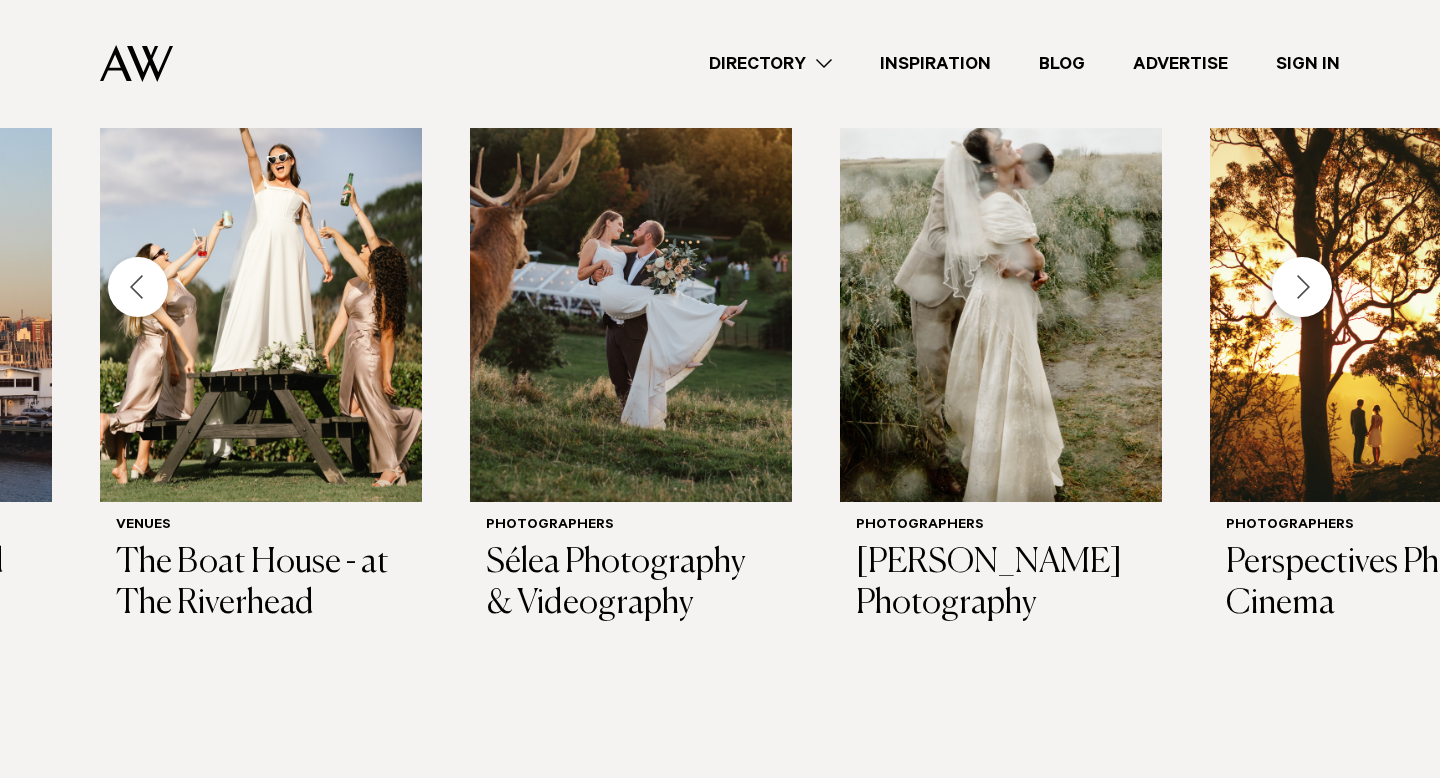 click on "Directory" at bounding box center [770, 64] 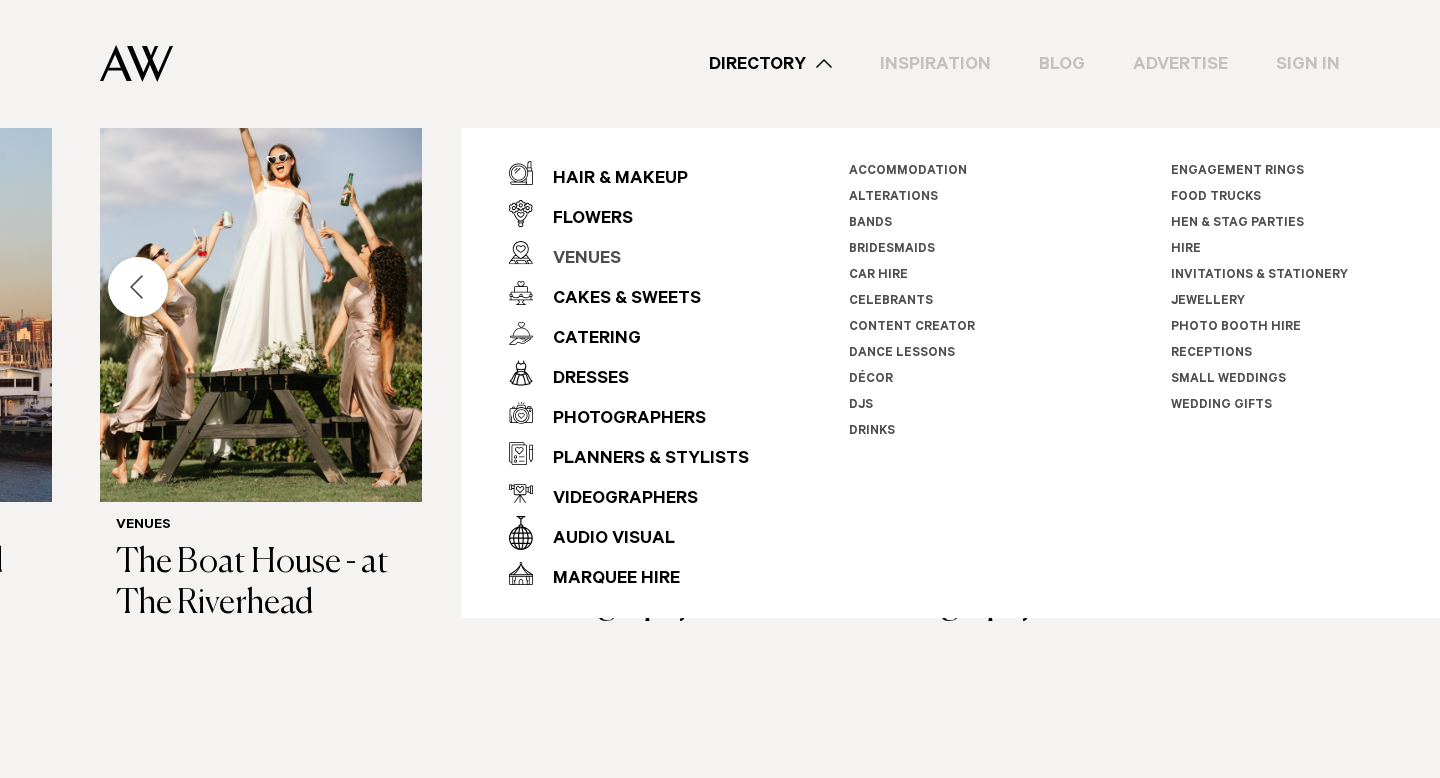click on "Venues" at bounding box center [577, 260] 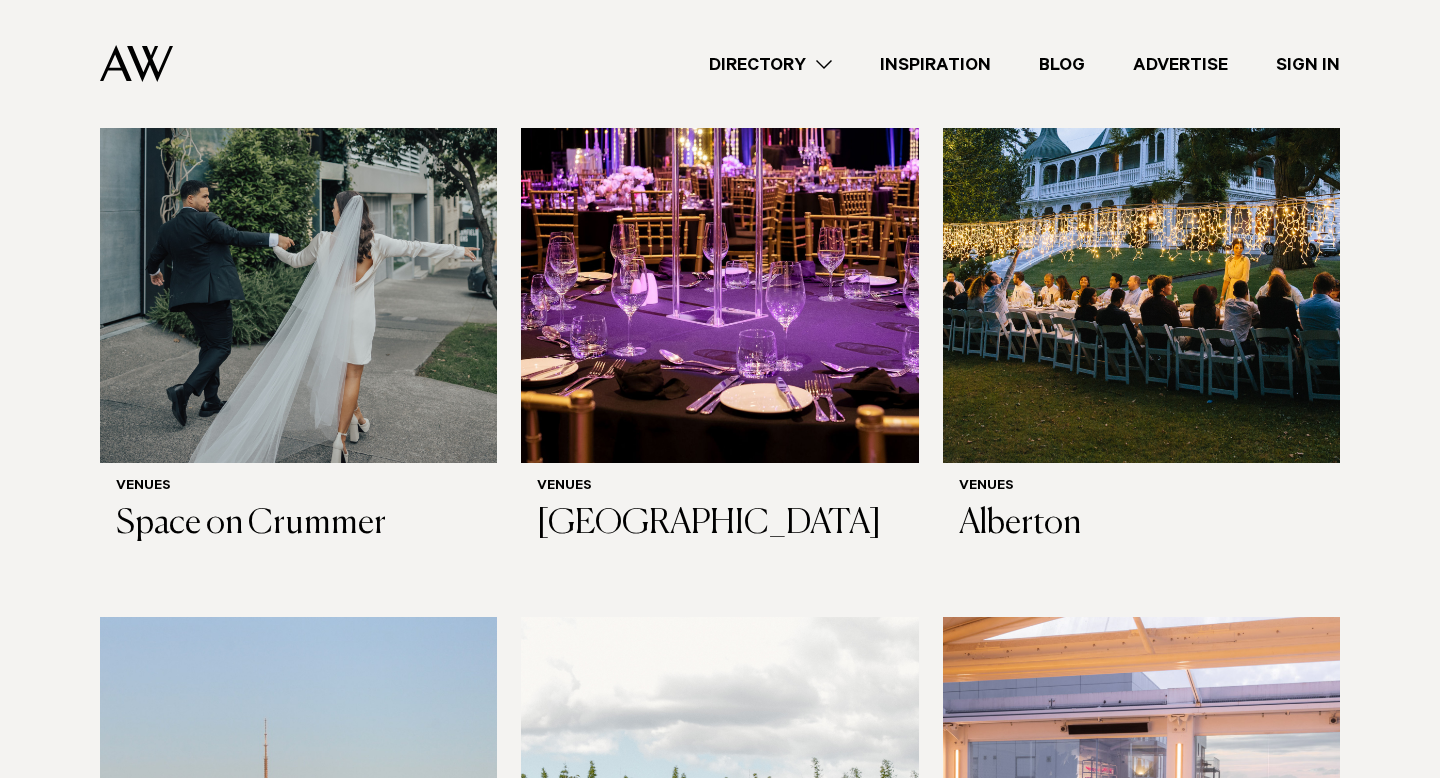 scroll, scrollTop: 772, scrollLeft: 0, axis: vertical 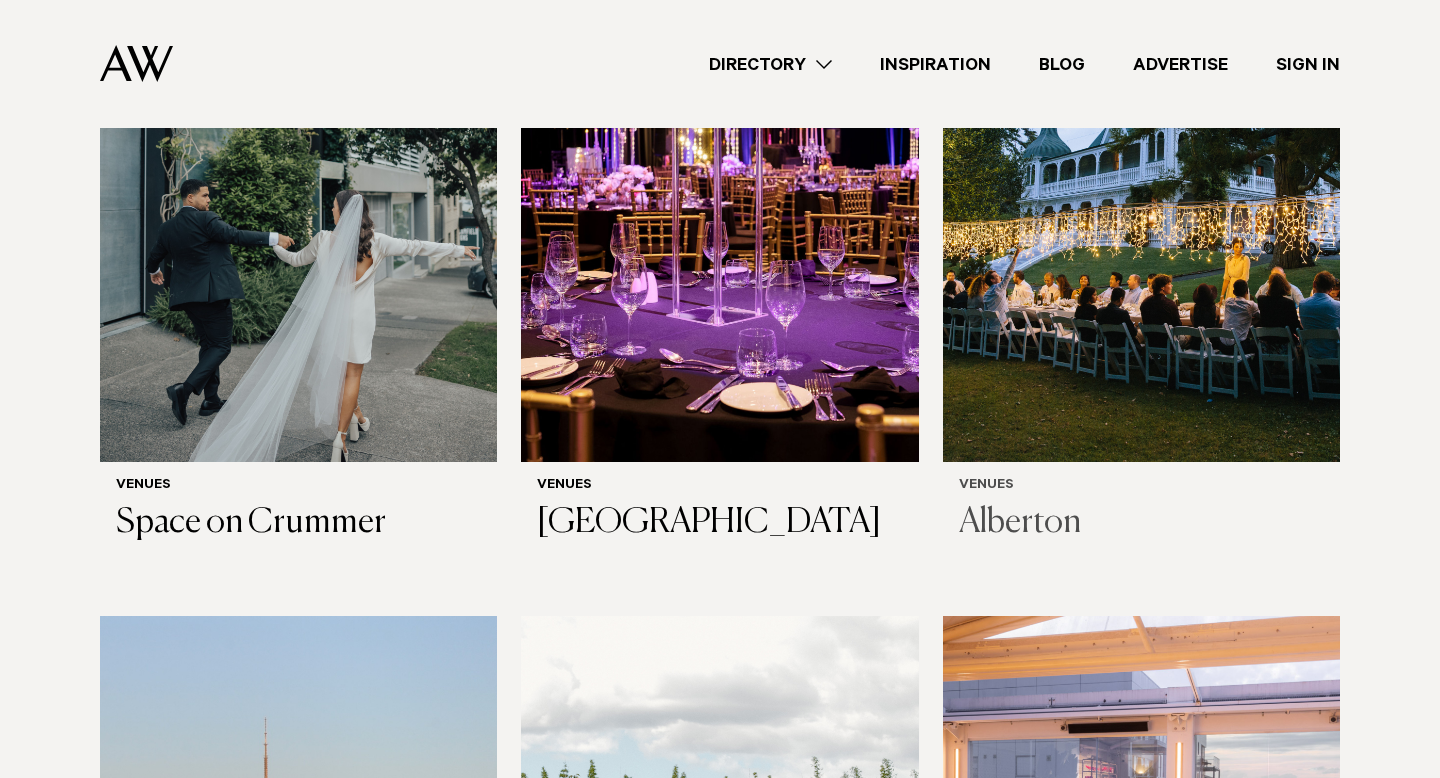 click at bounding box center (1141, 195) 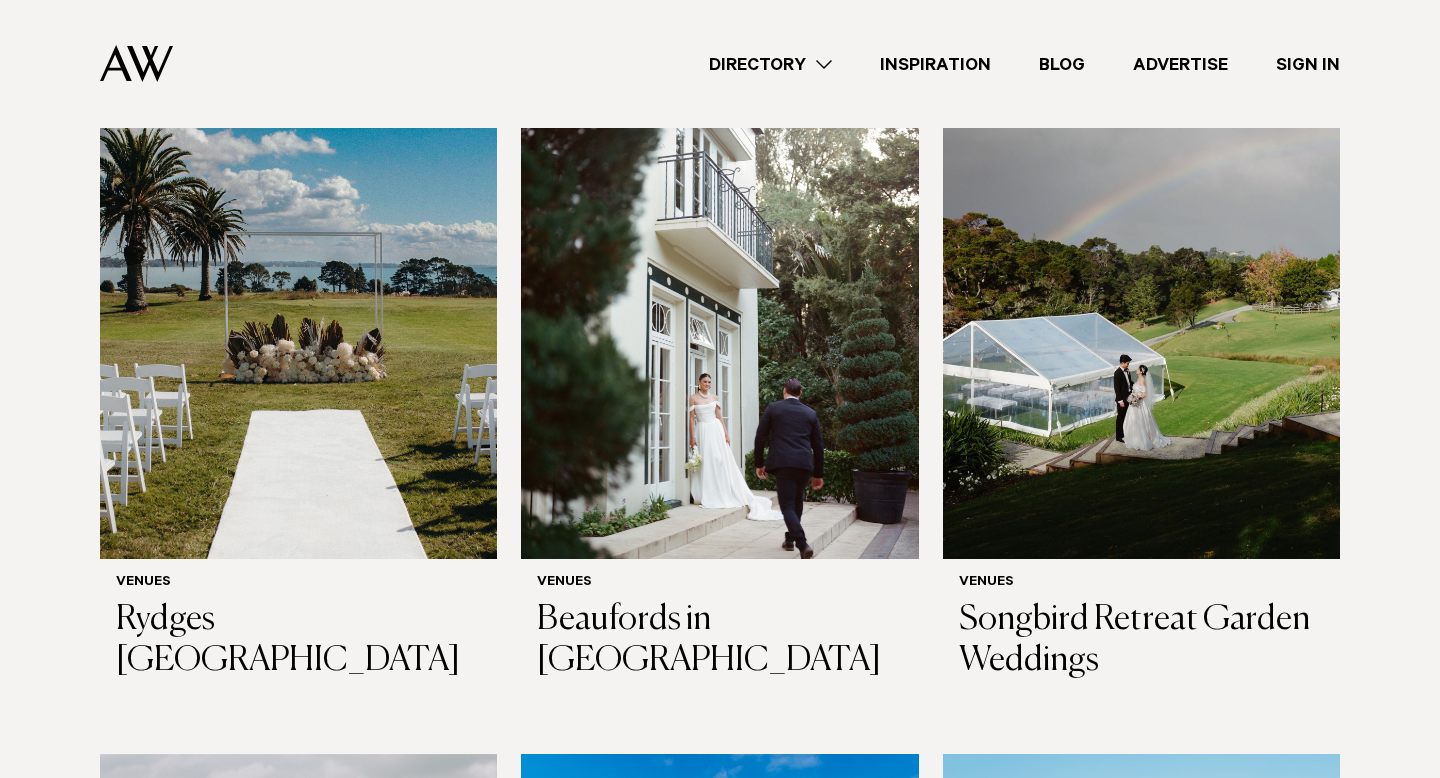 scroll, scrollTop: 4292, scrollLeft: 0, axis: vertical 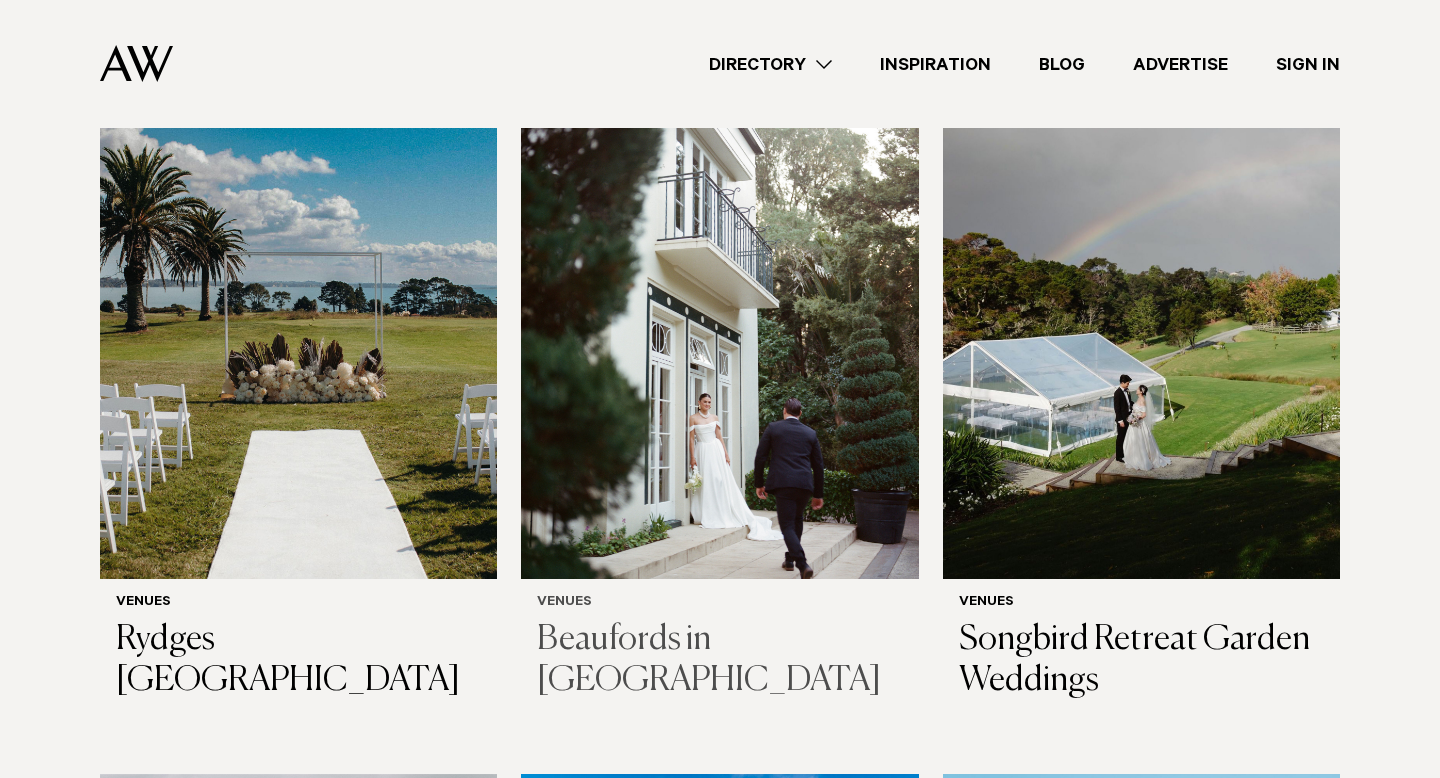 click on "Beaufords in Totara Park" at bounding box center [719, 661] 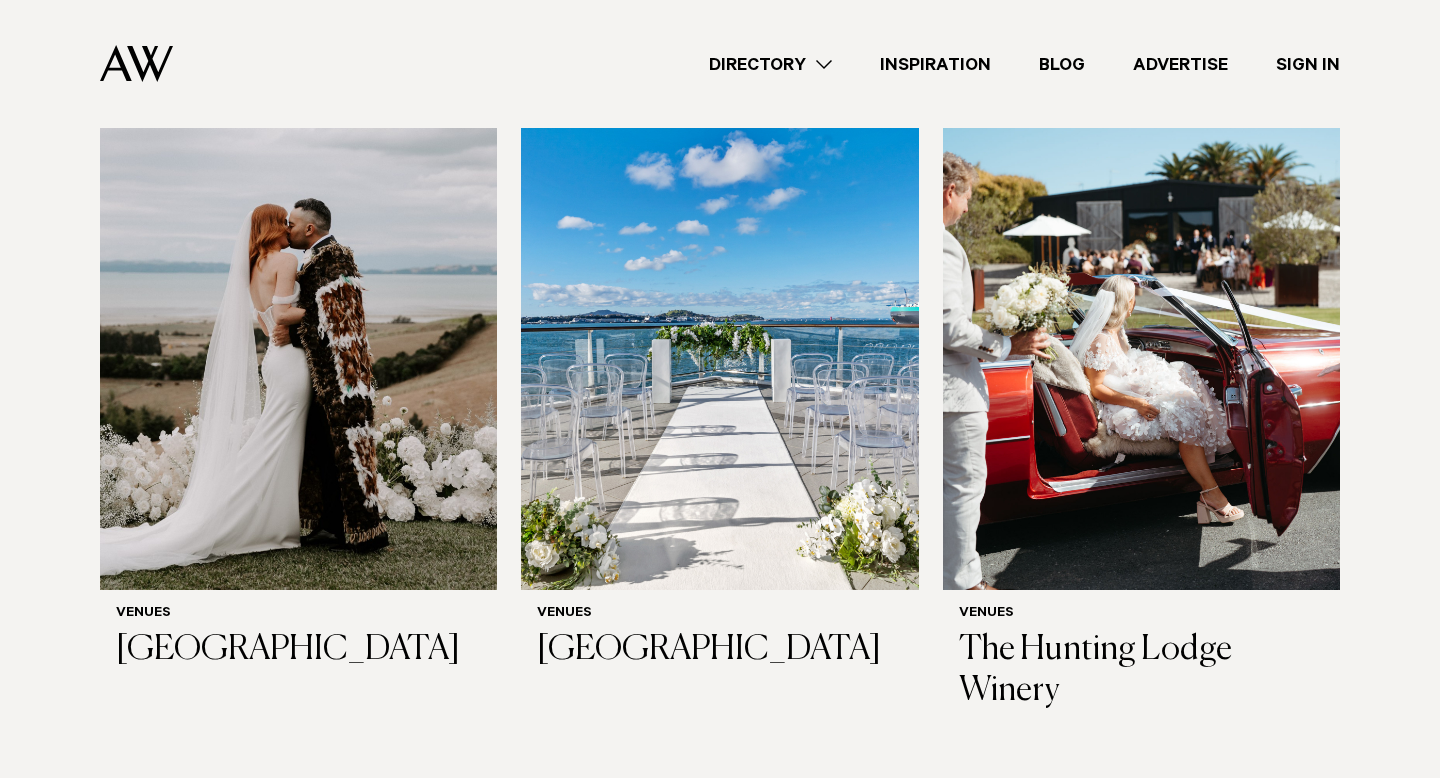 scroll, scrollTop: 5017, scrollLeft: 0, axis: vertical 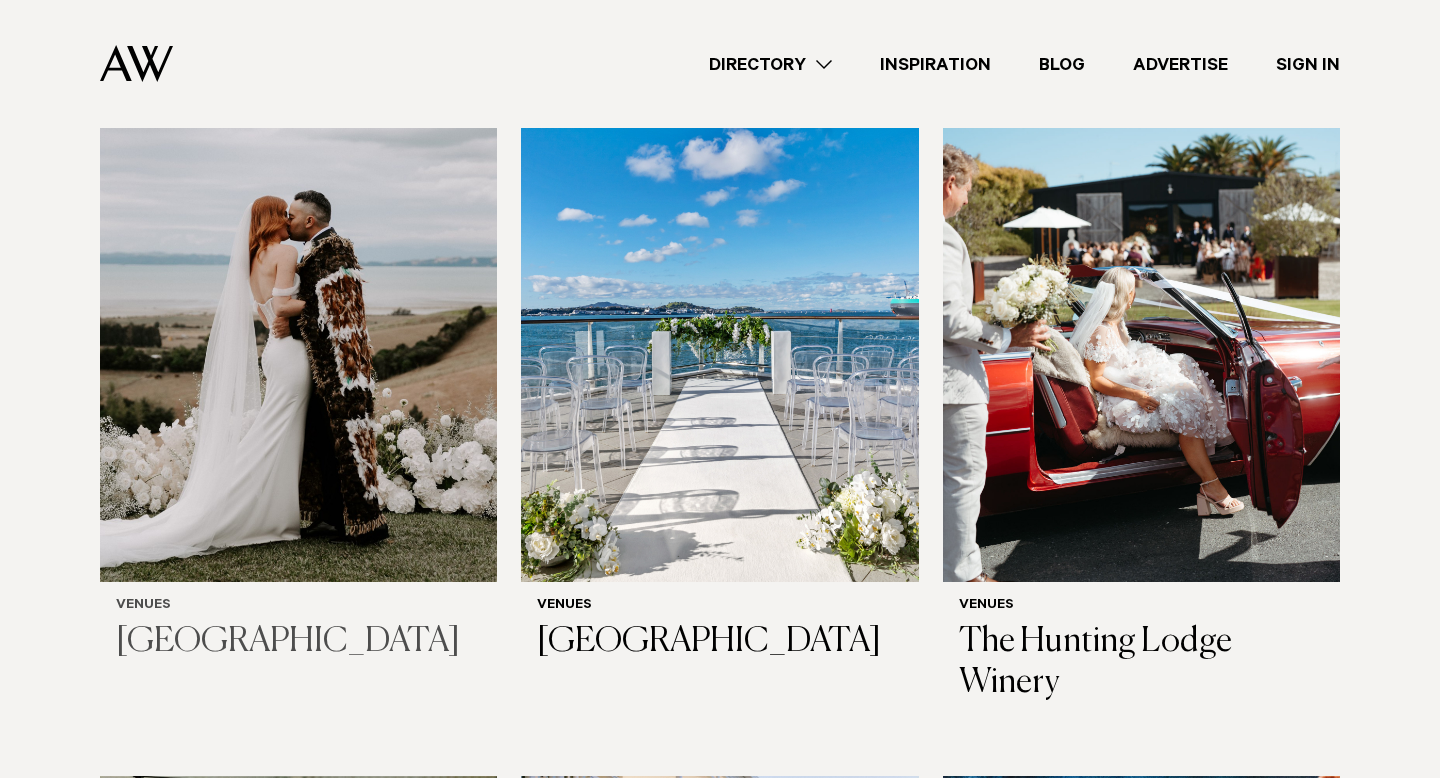 click at bounding box center [298, 315] 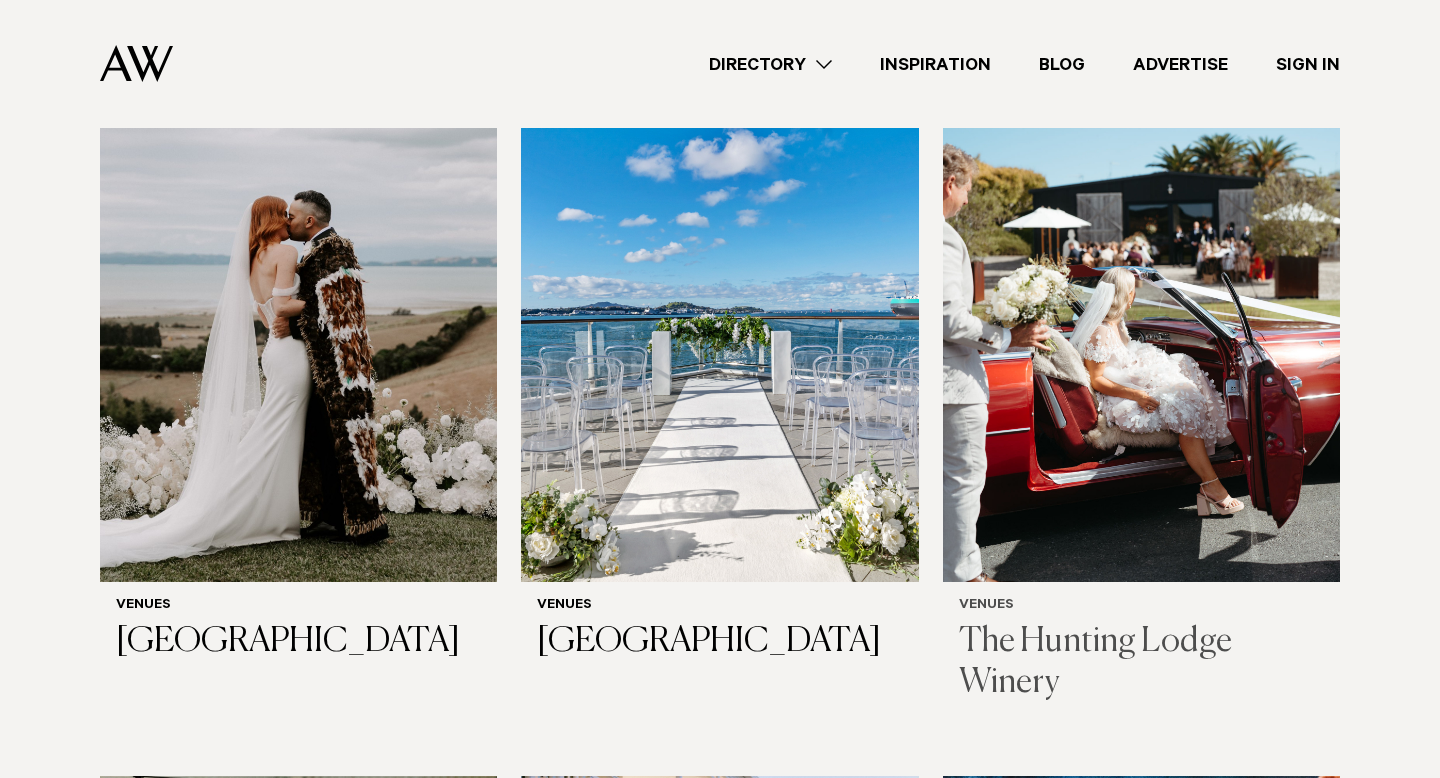 click at bounding box center (1141, 315) 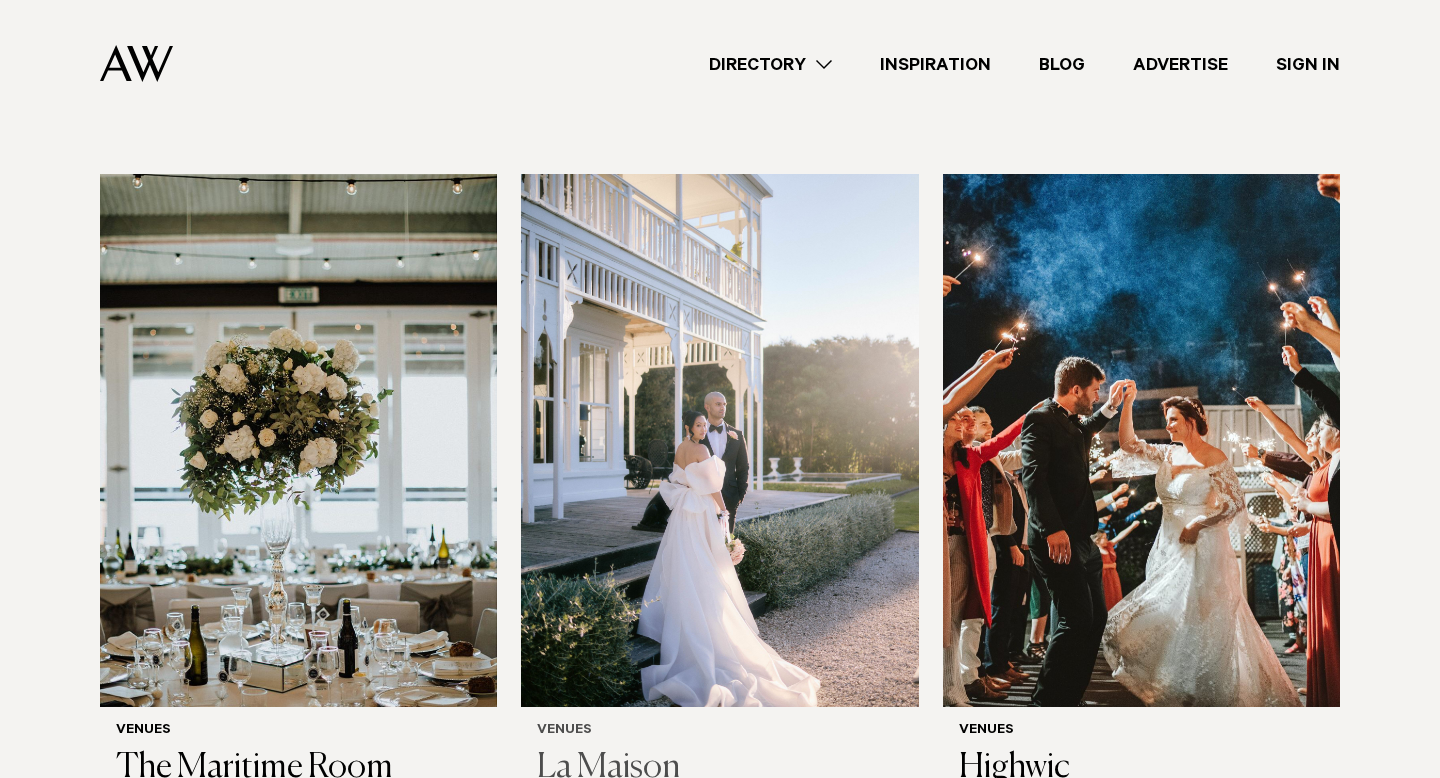 scroll, scrollTop: 5621, scrollLeft: 0, axis: vertical 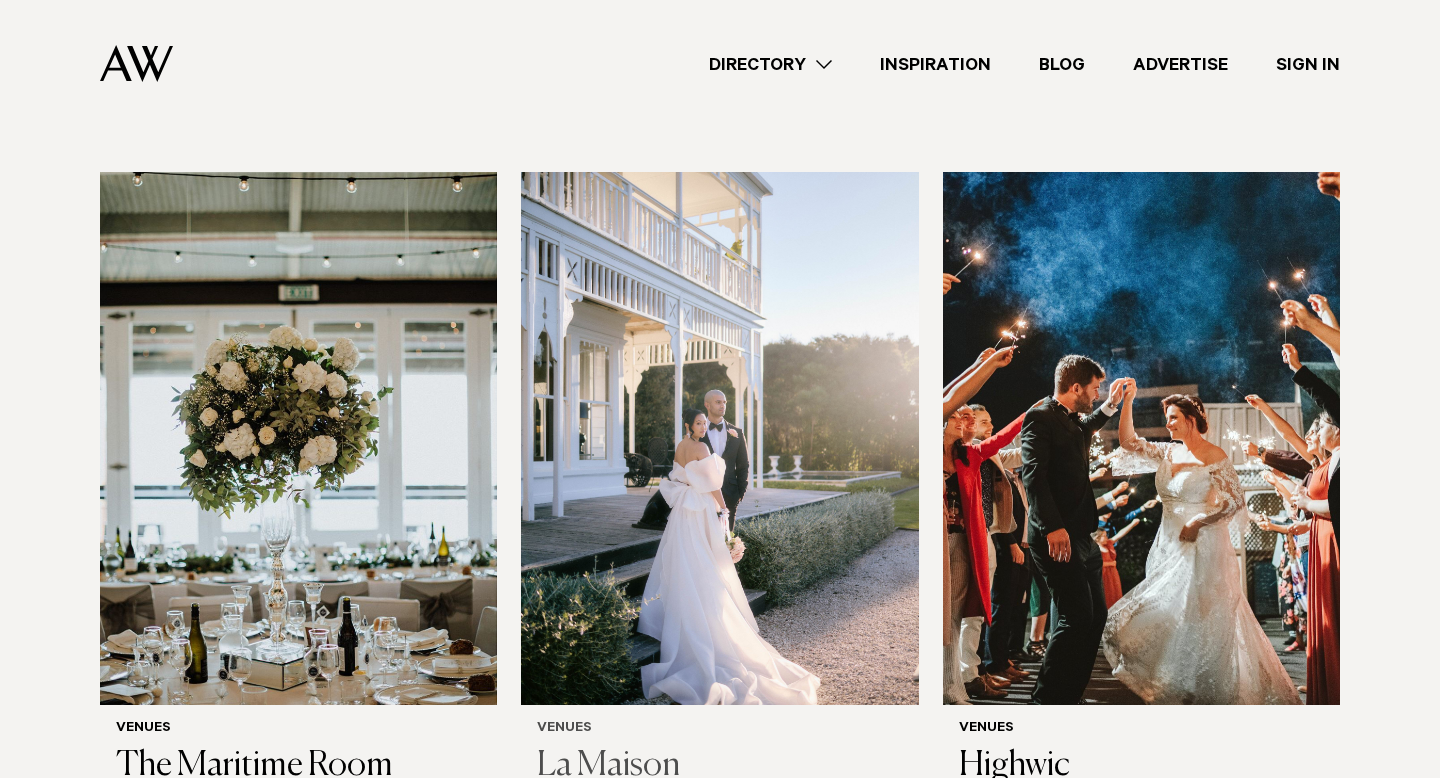 click at bounding box center [719, 438] 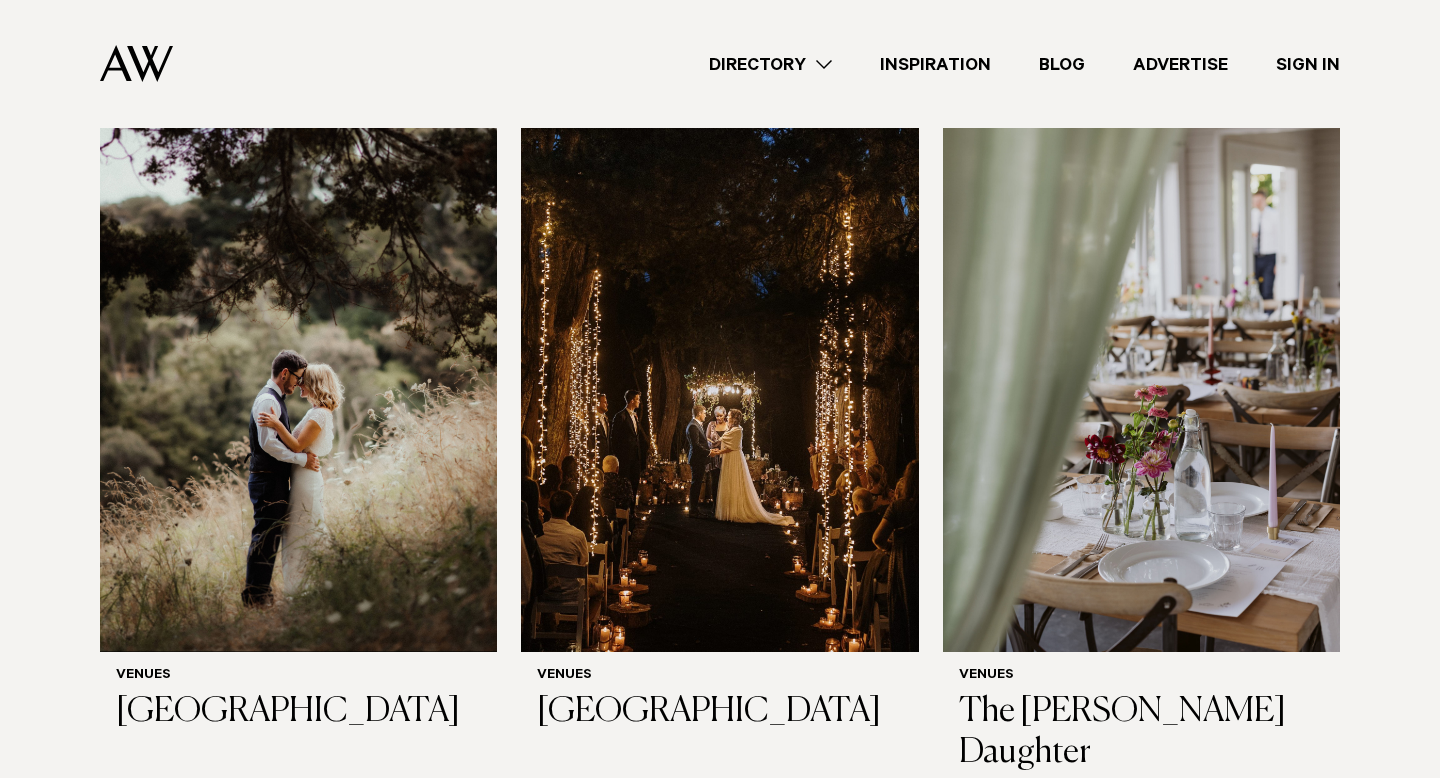 scroll, scrollTop: 6440, scrollLeft: 0, axis: vertical 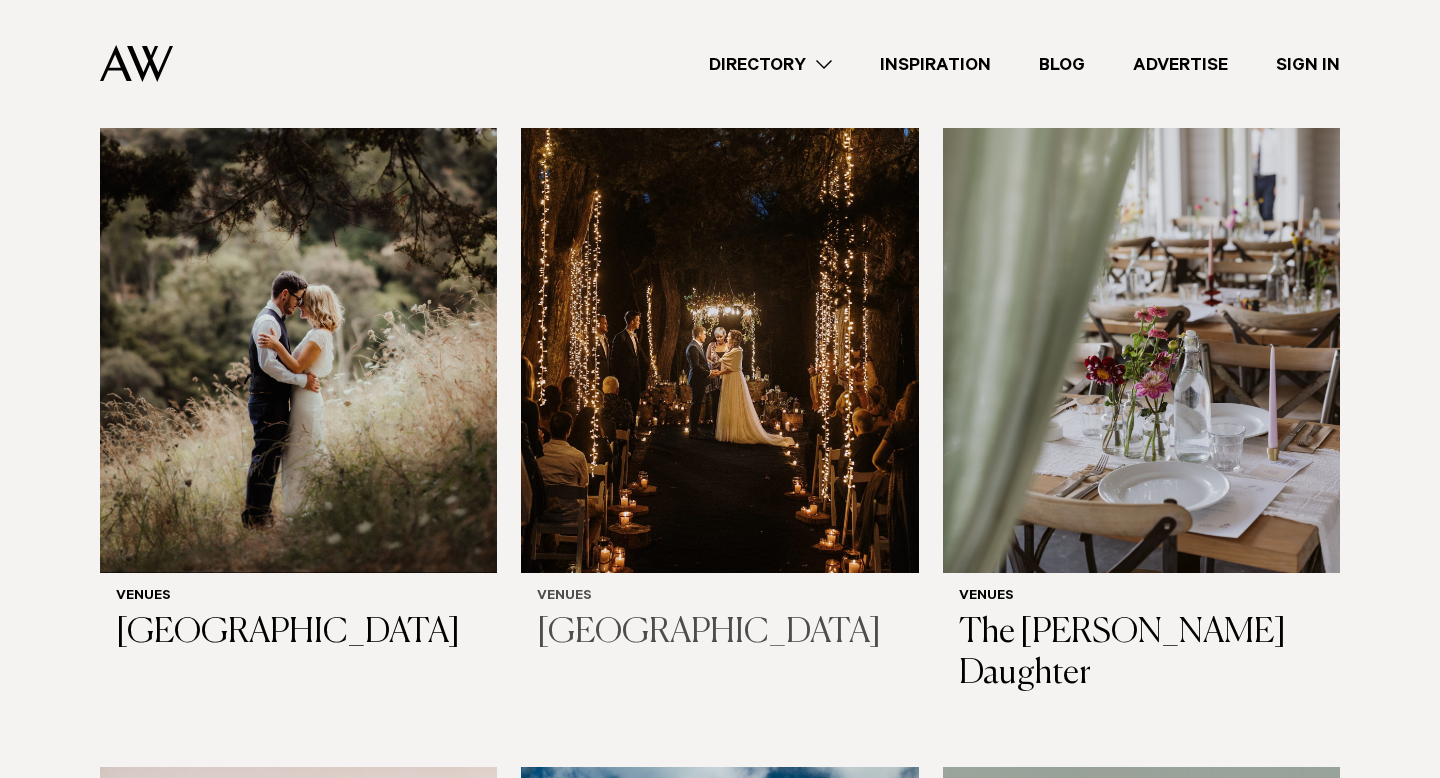 click at bounding box center [719, 306] 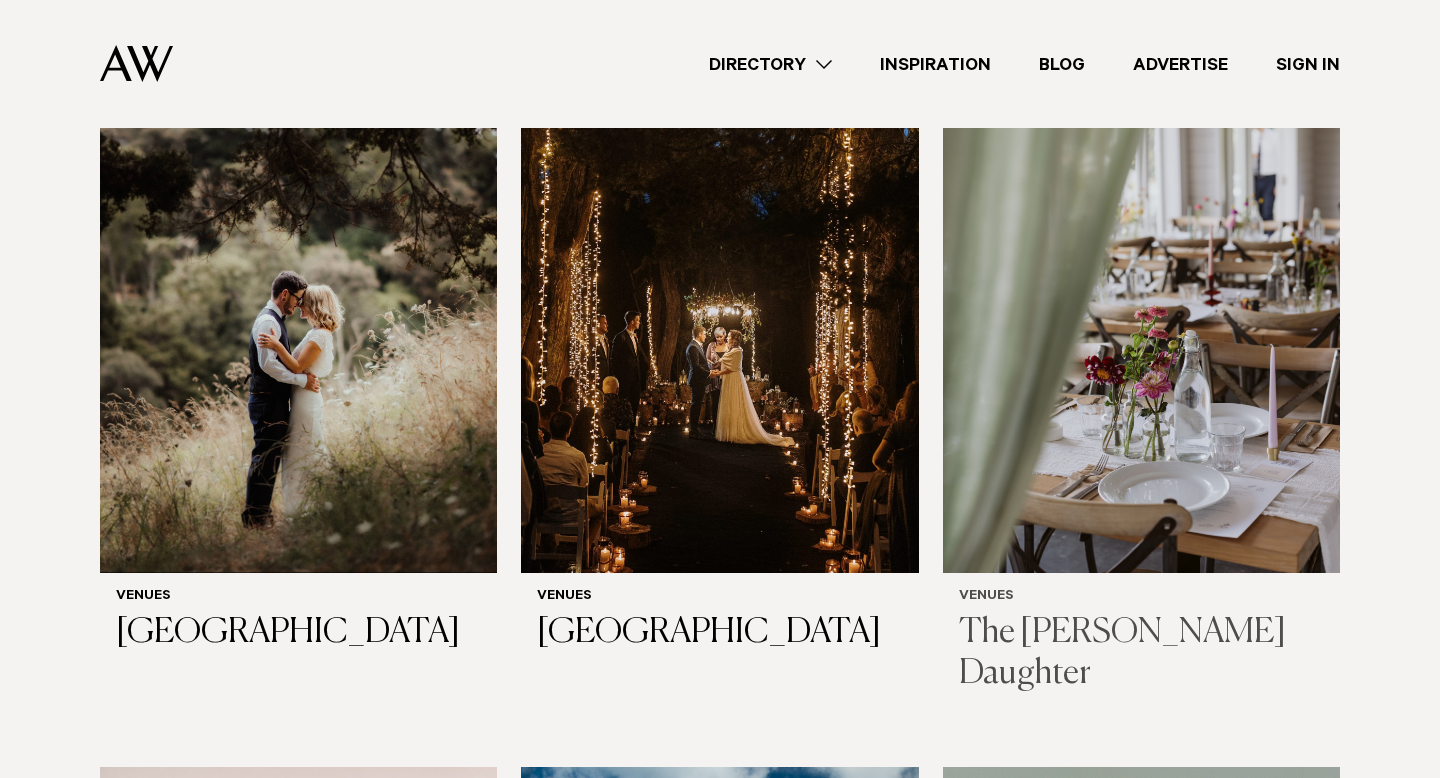 click at bounding box center (1141, 306) 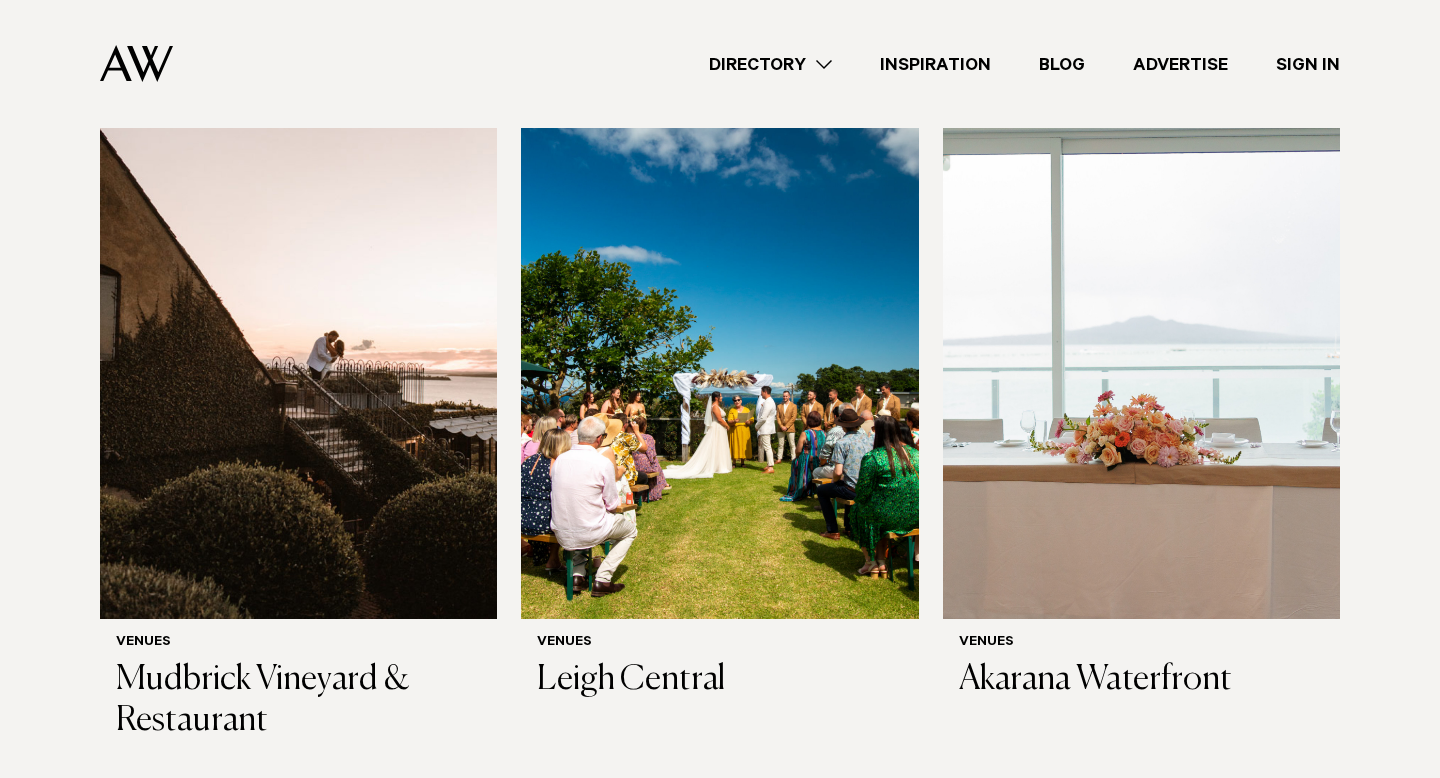 scroll, scrollTop: 7122, scrollLeft: 0, axis: vertical 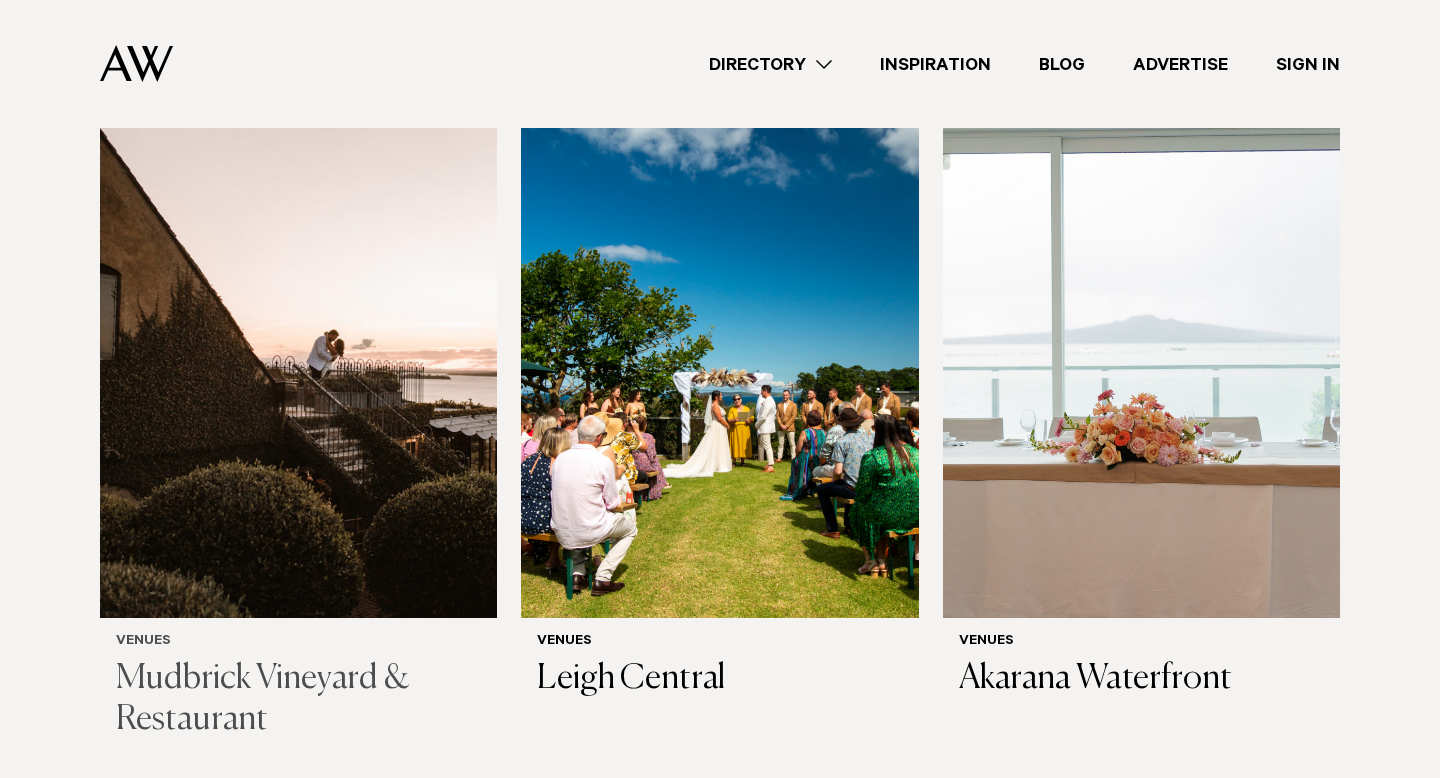 click at bounding box center (298, 351) 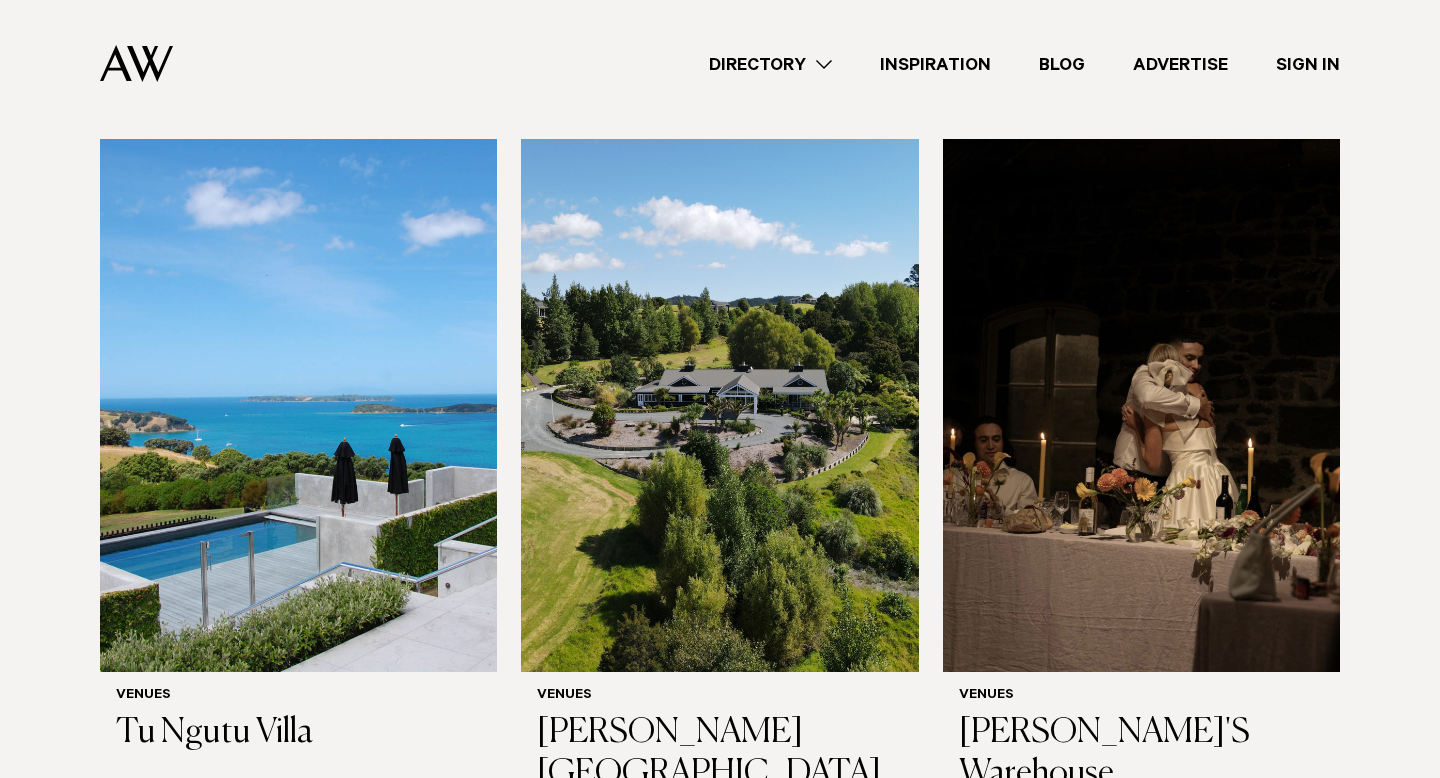 scroll, scrollTop: 9894, scrollLeft: 0, axis: vertical 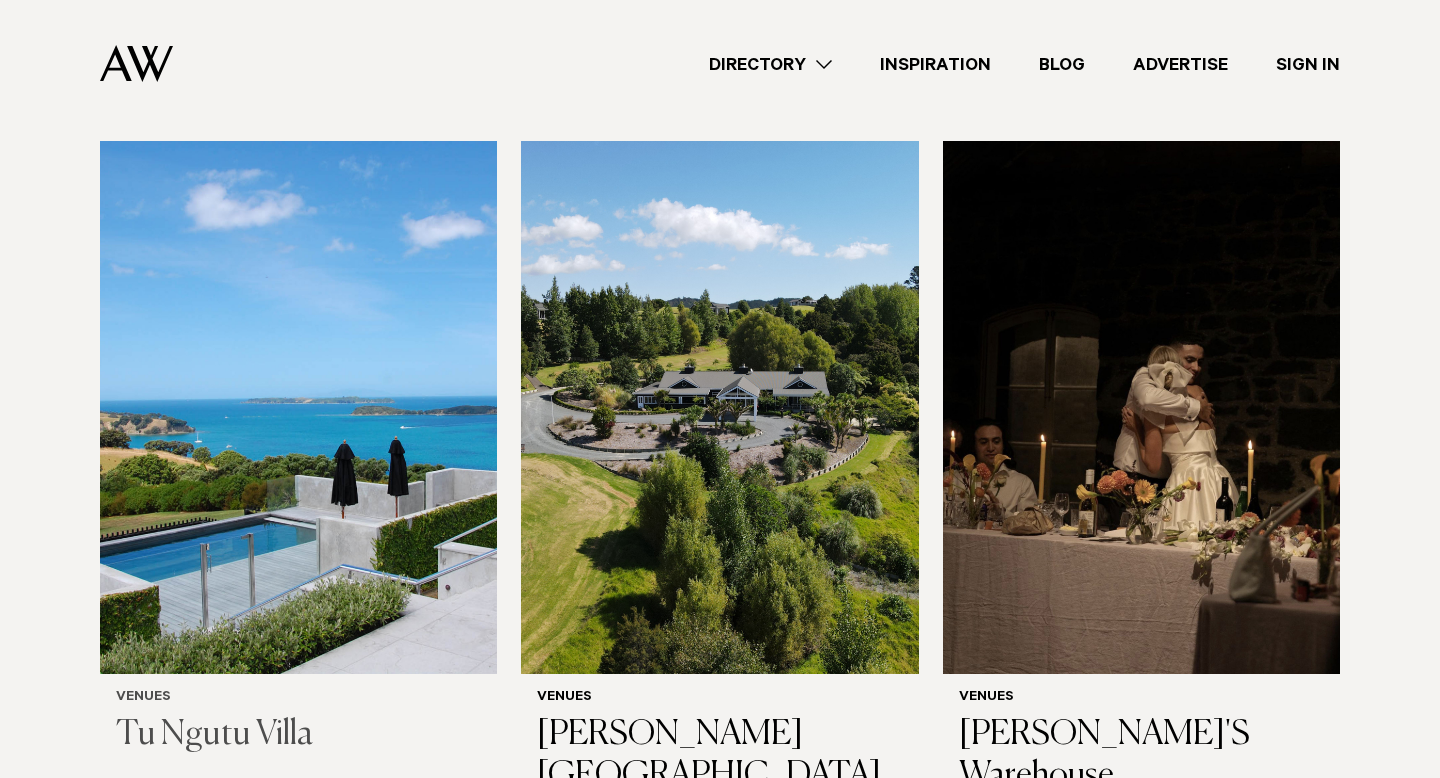click at bounding box center [298, 407] 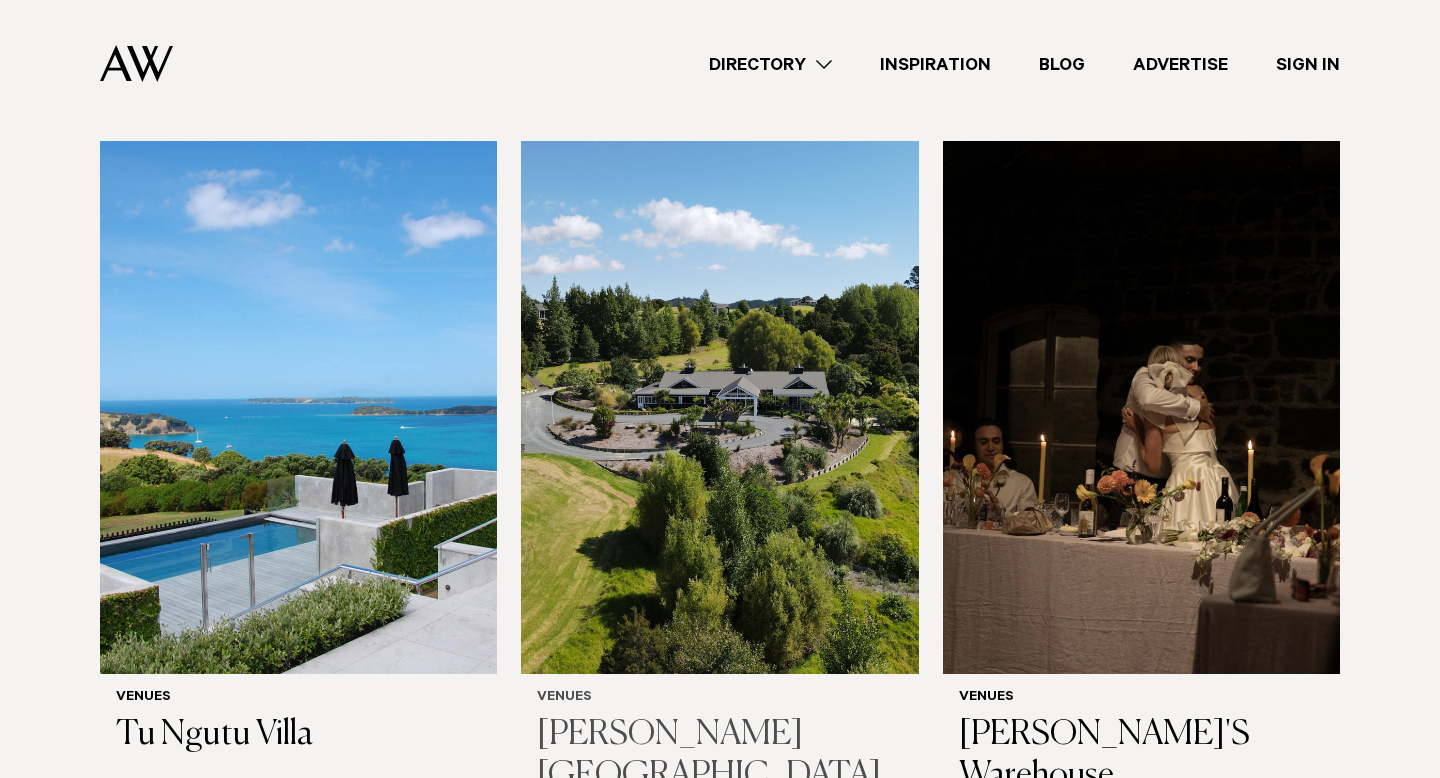 click at bounding box center (719, 407) 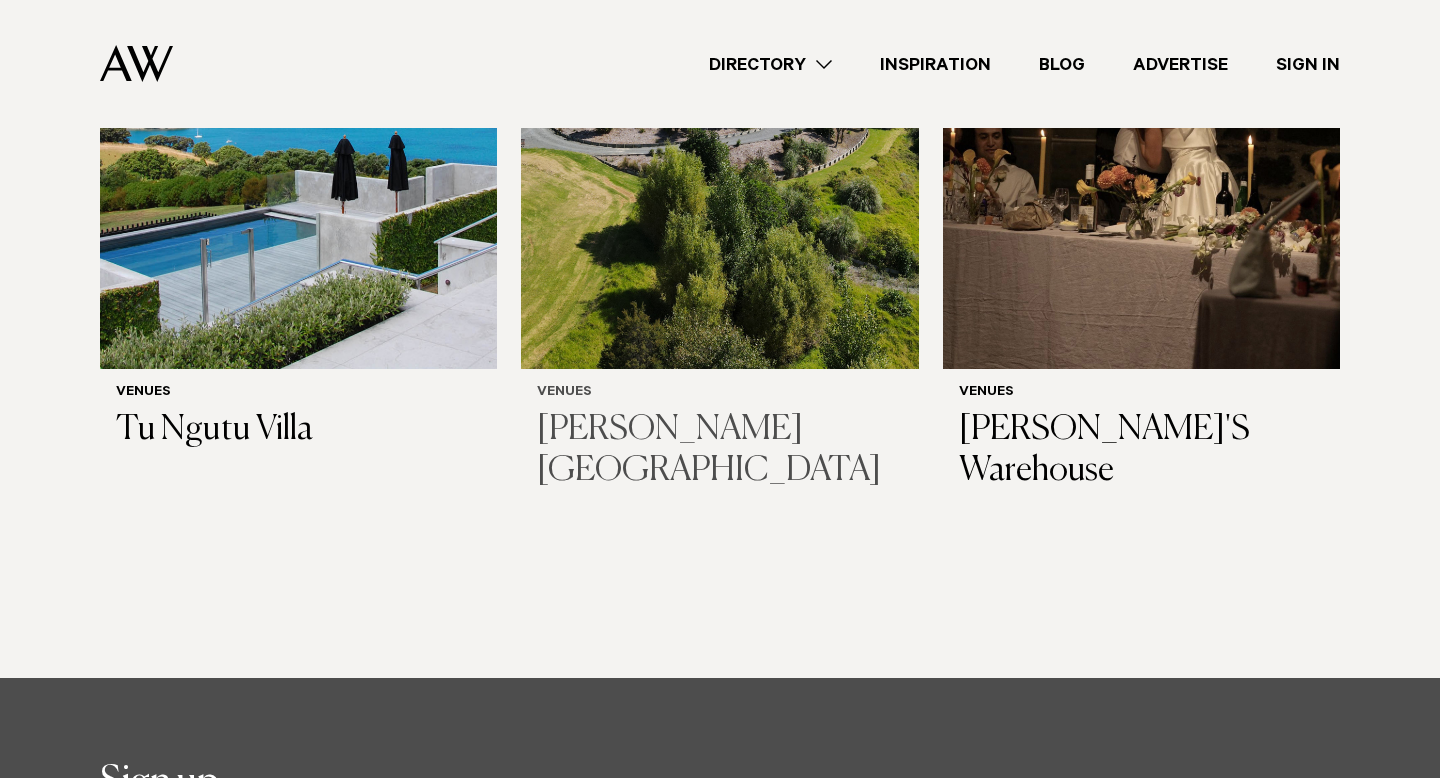 scroll, scrollTop: 10264, scrollLeft: 0, axis: vertical 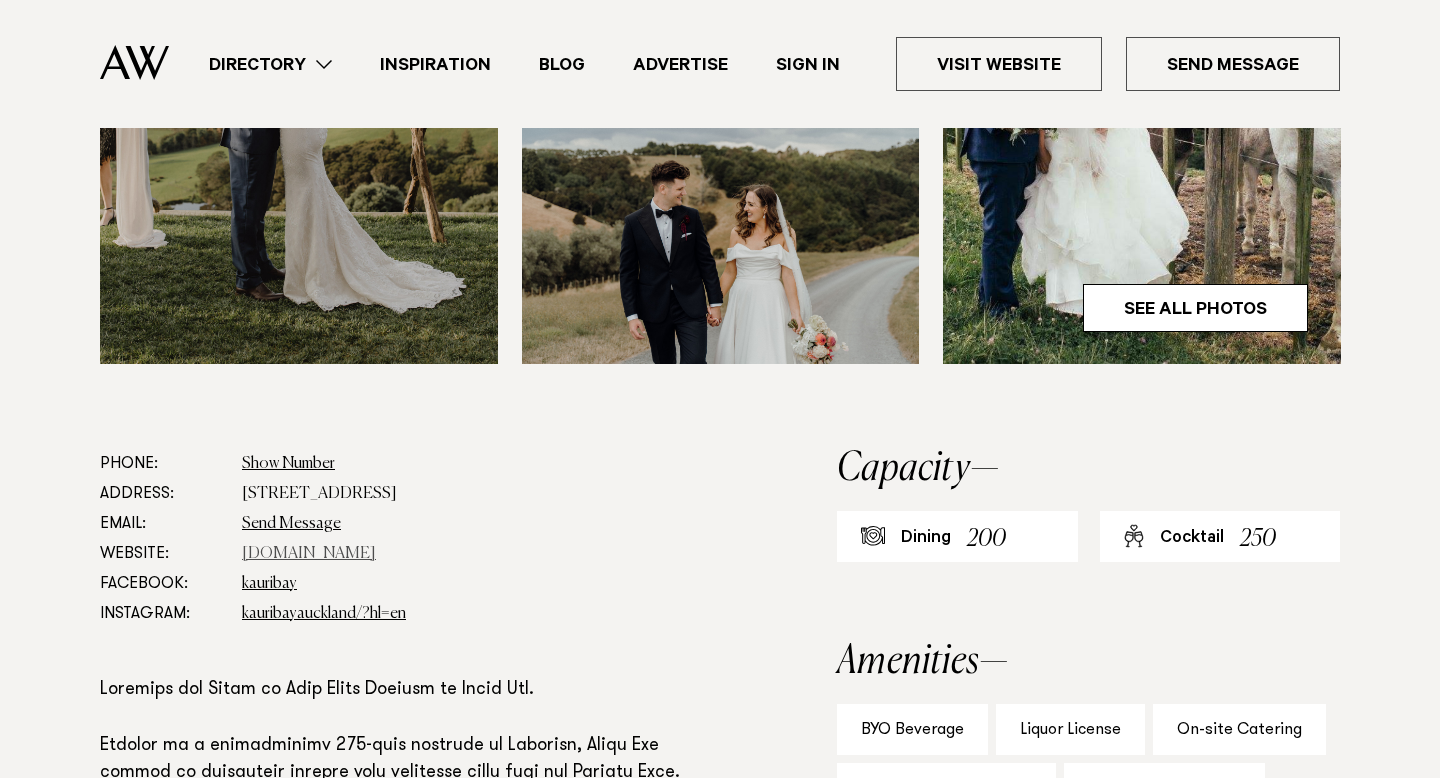 click on "kauribay.co.nz" at bounding box center (309, 554) 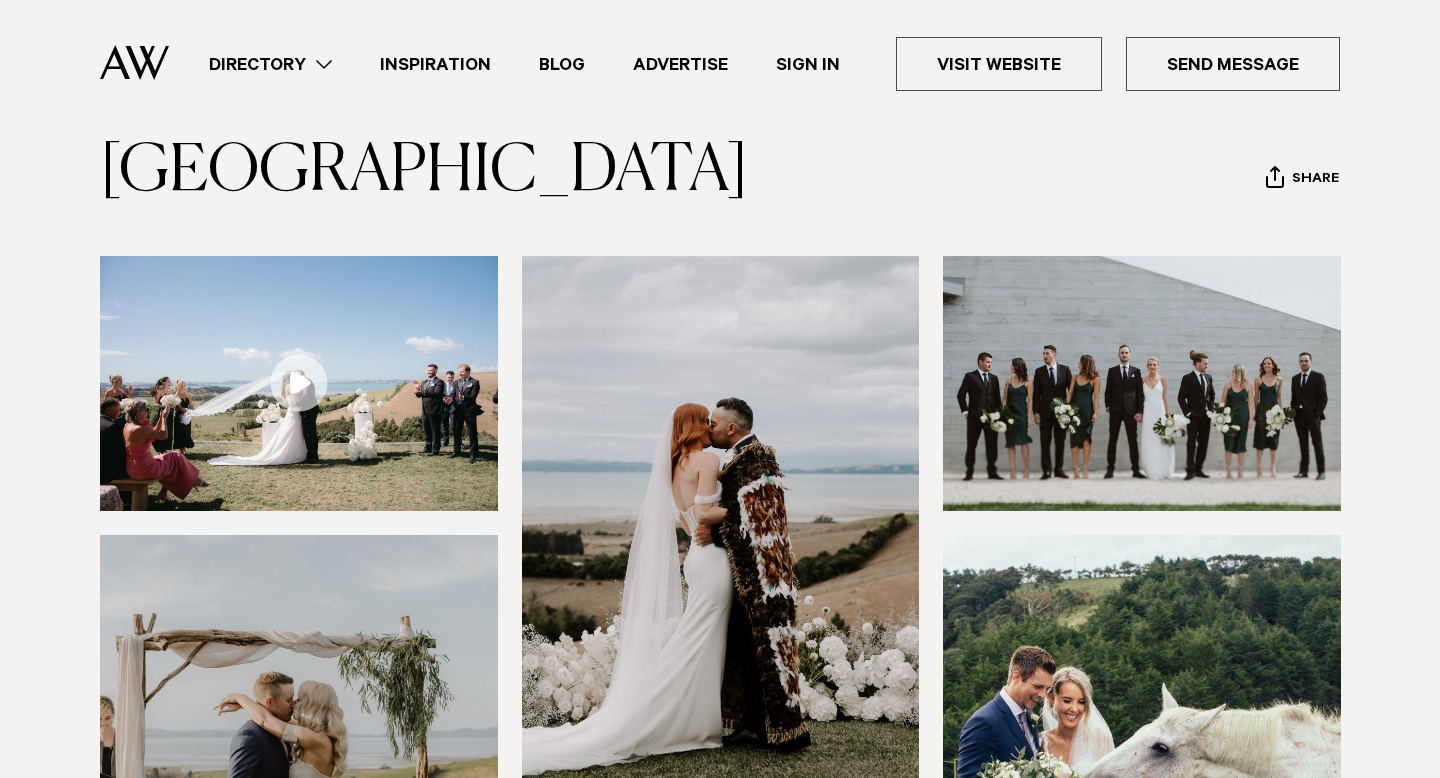 scroll, scrollTop: 0, scrollLeft: 0, axis: both 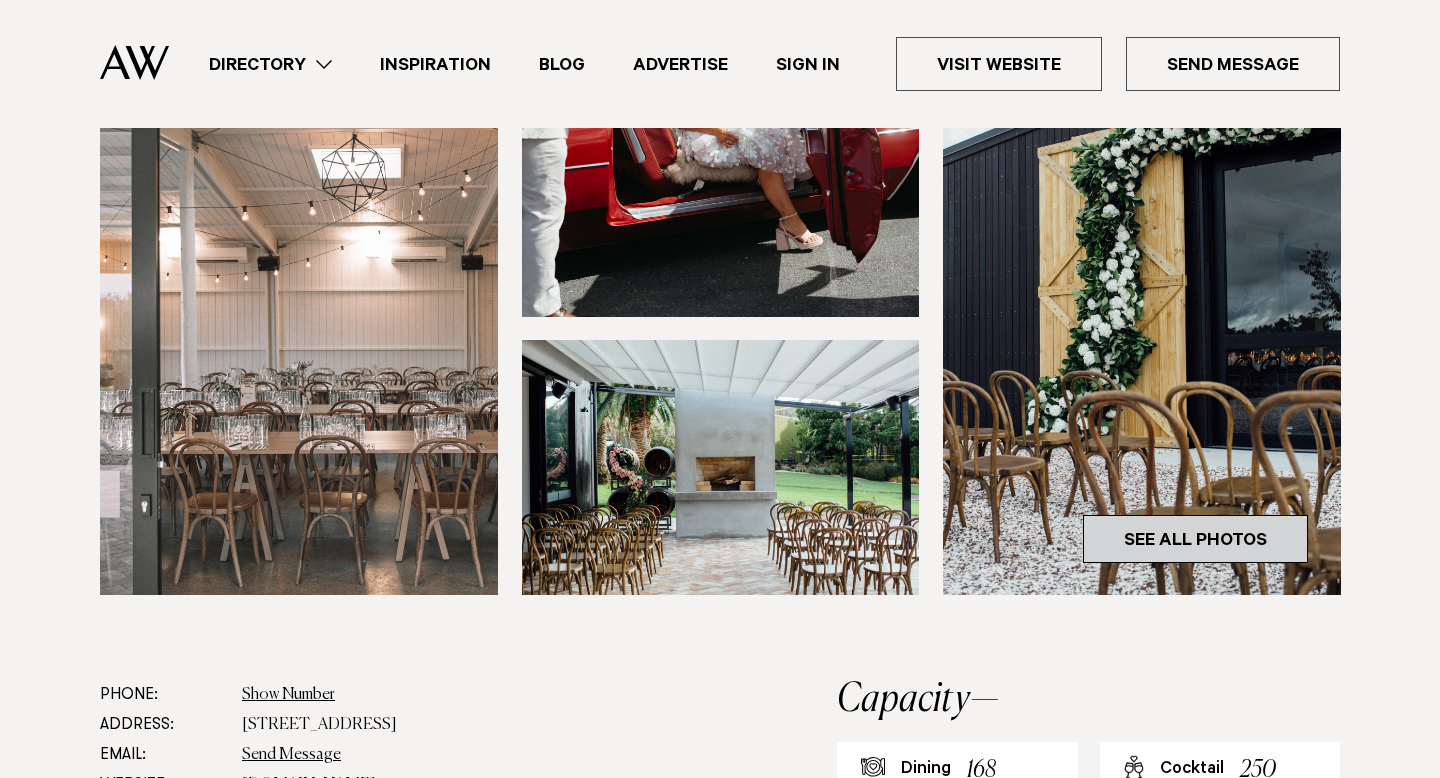 click on "See All Photos" at bounding box center [1195, 539] 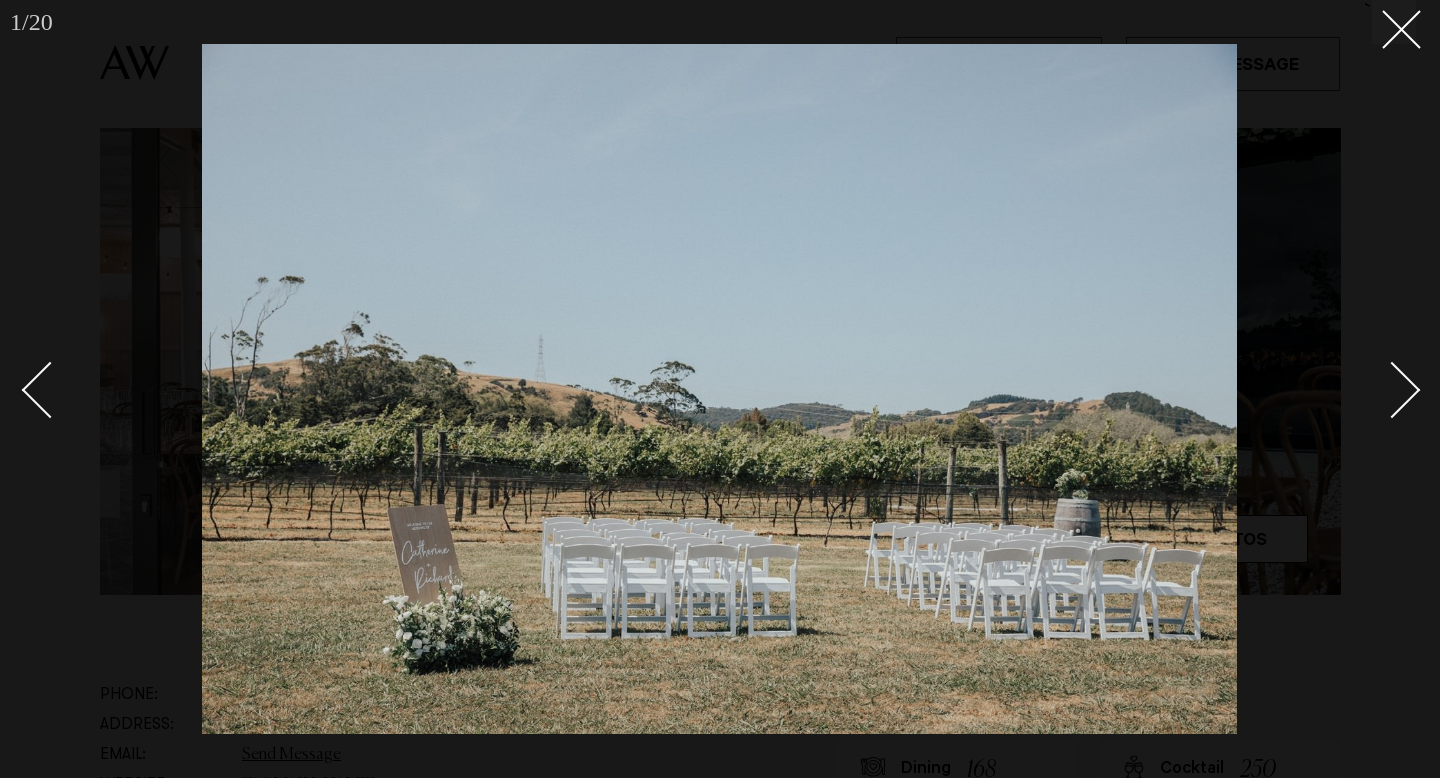 click at bounding box center [1392, 390] 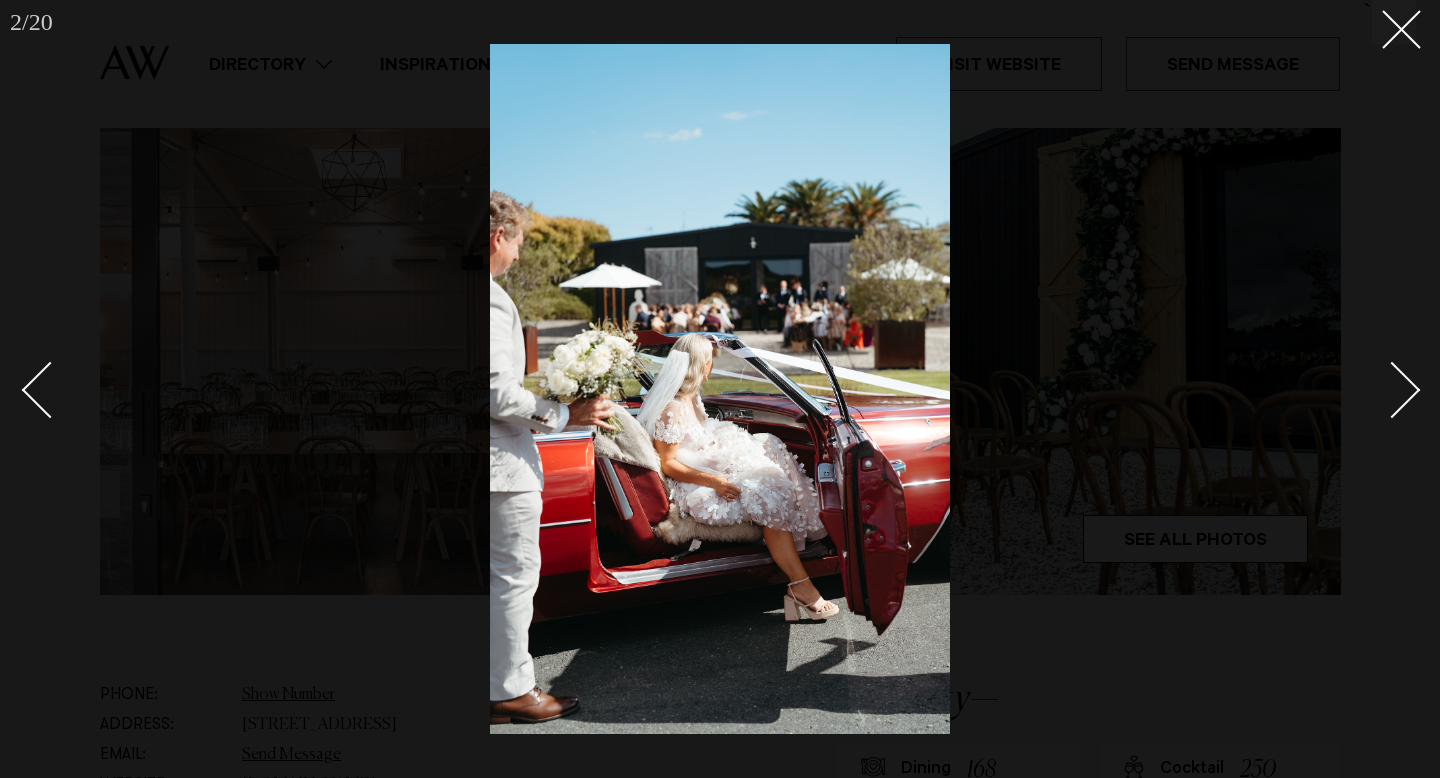 click at bounding box center [1392, 390] 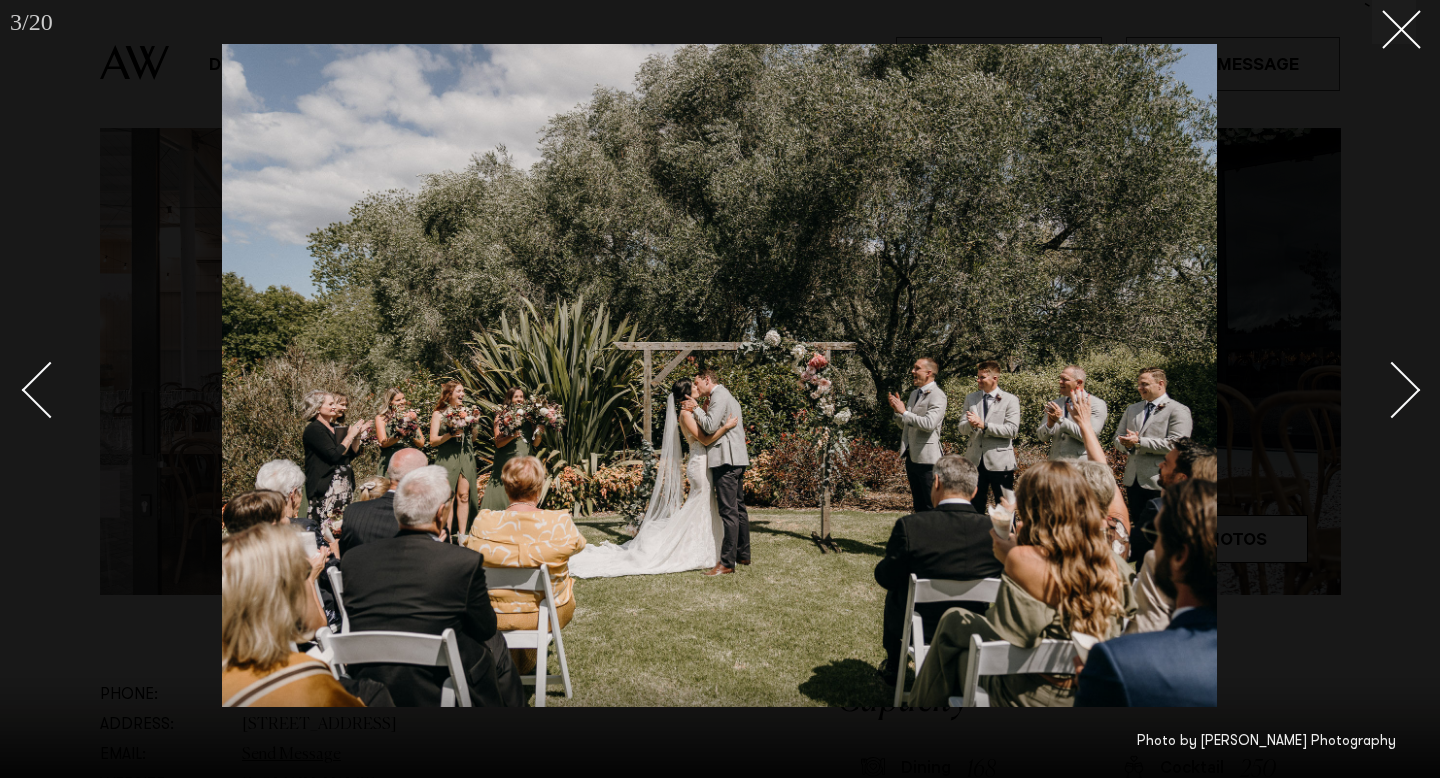 click at bounding box center [1392, 390] 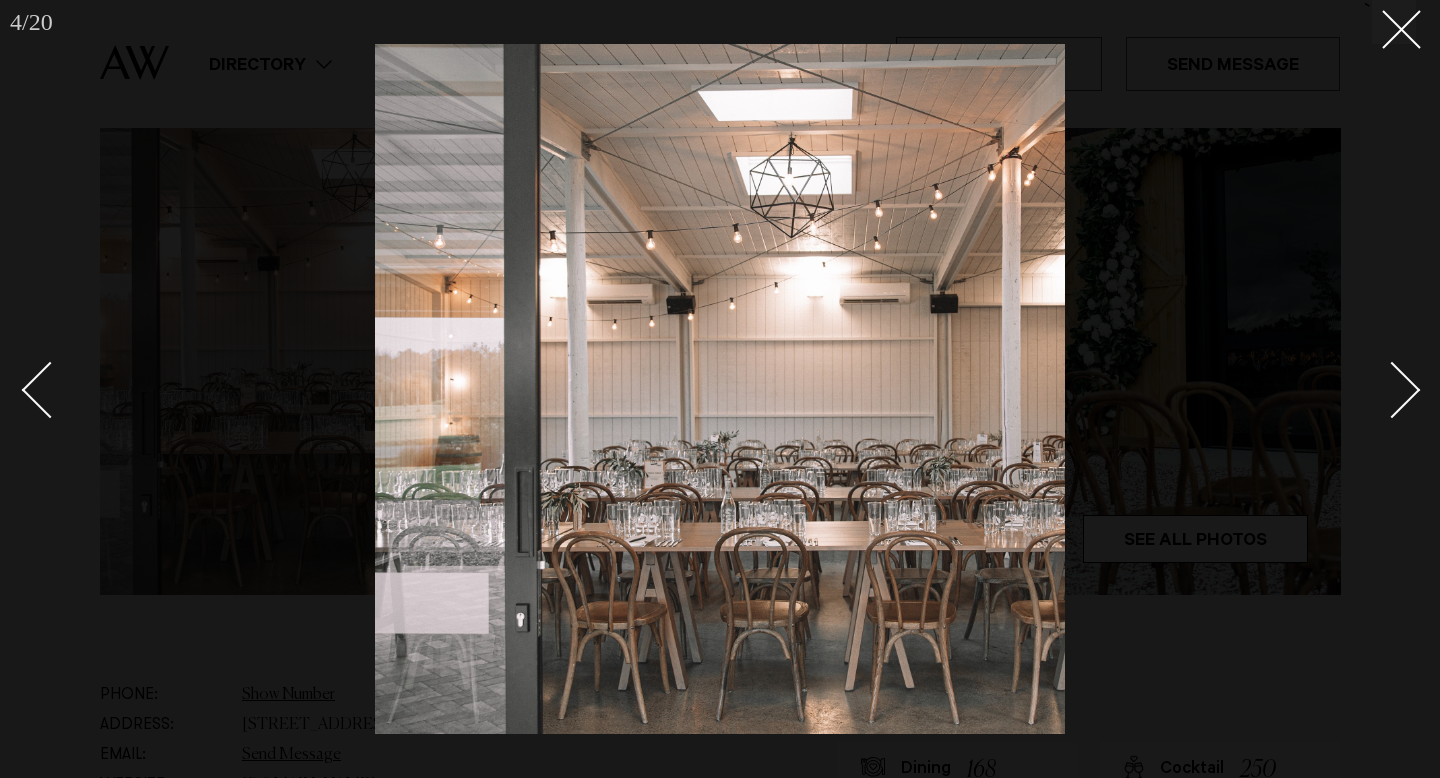 click at bounding box center (1392, 390) 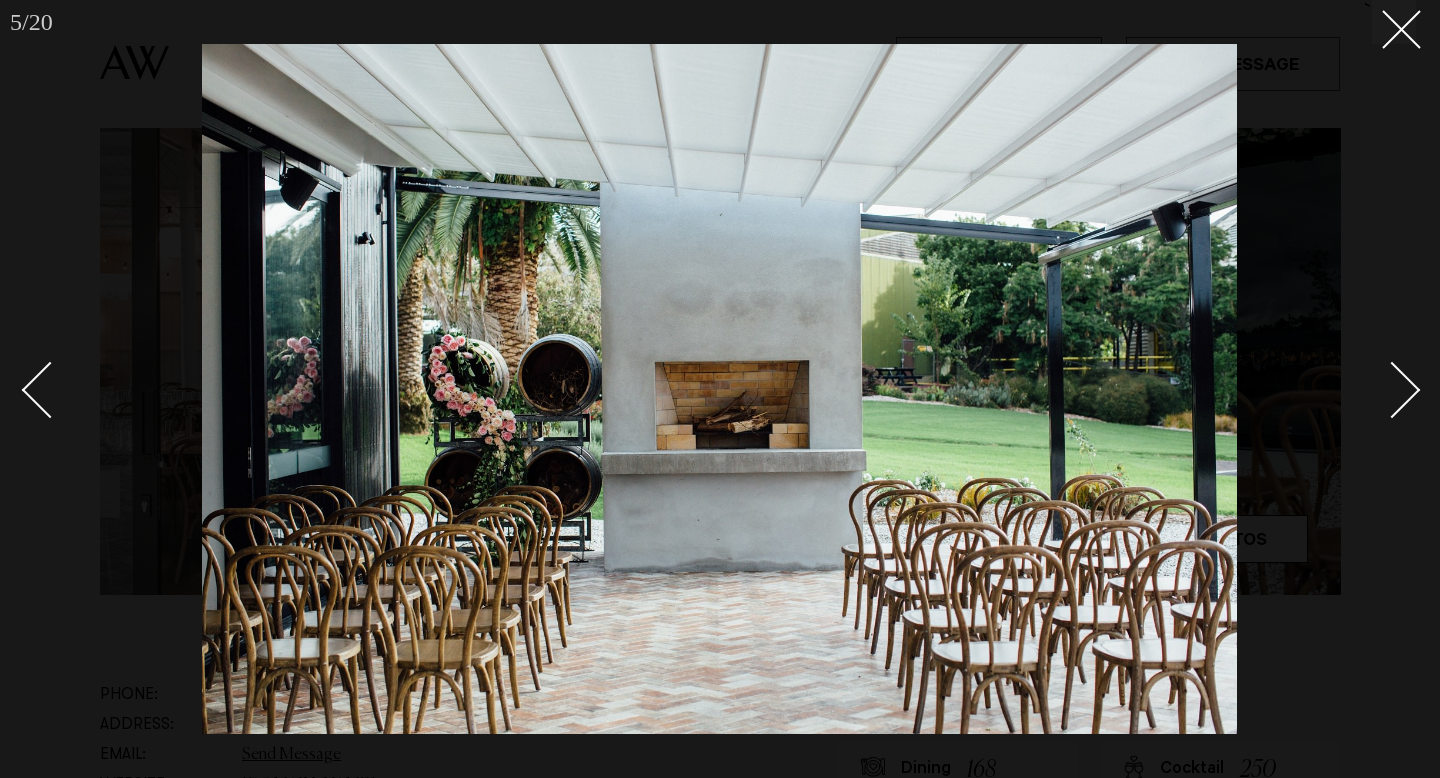 click at bounding box center (1392, 390) 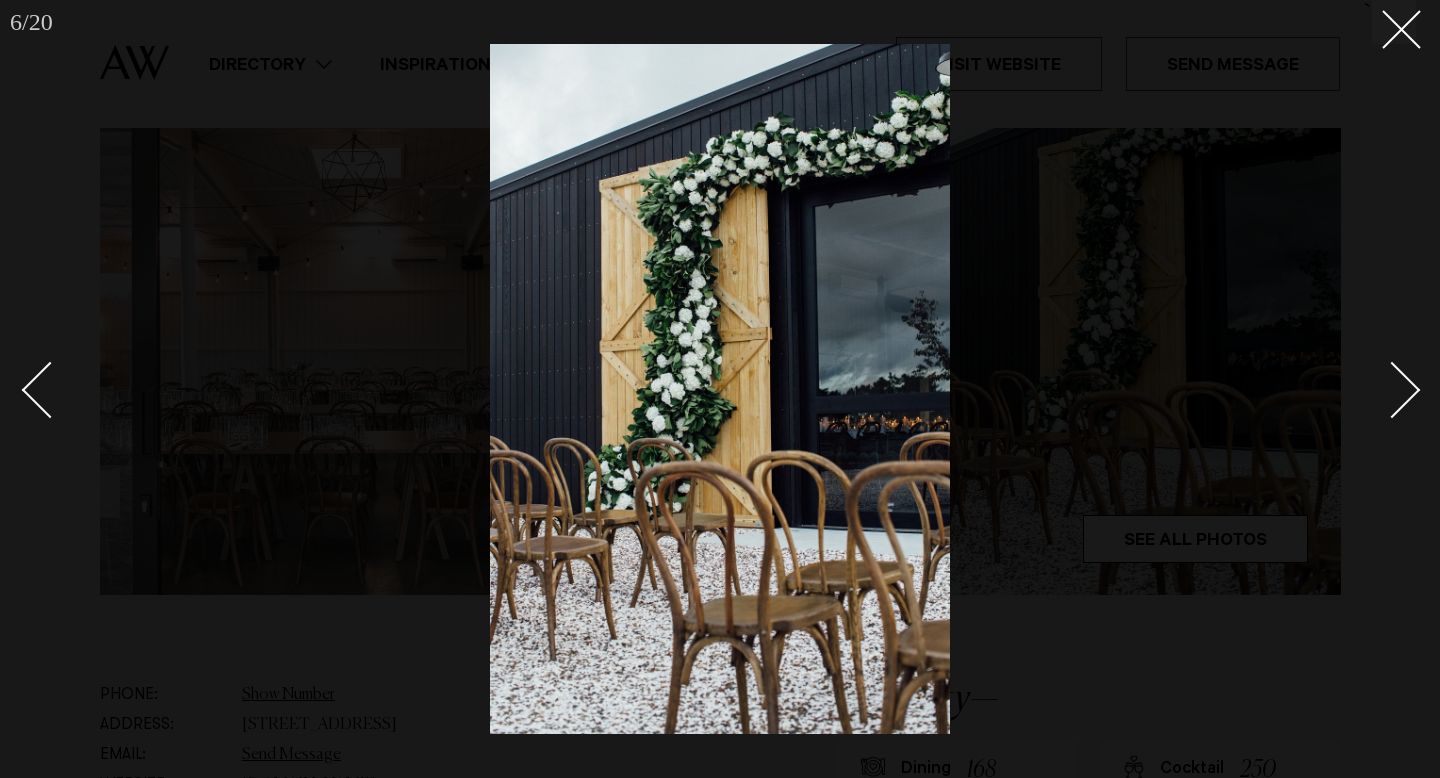 click at bounding box center (1392, 390) 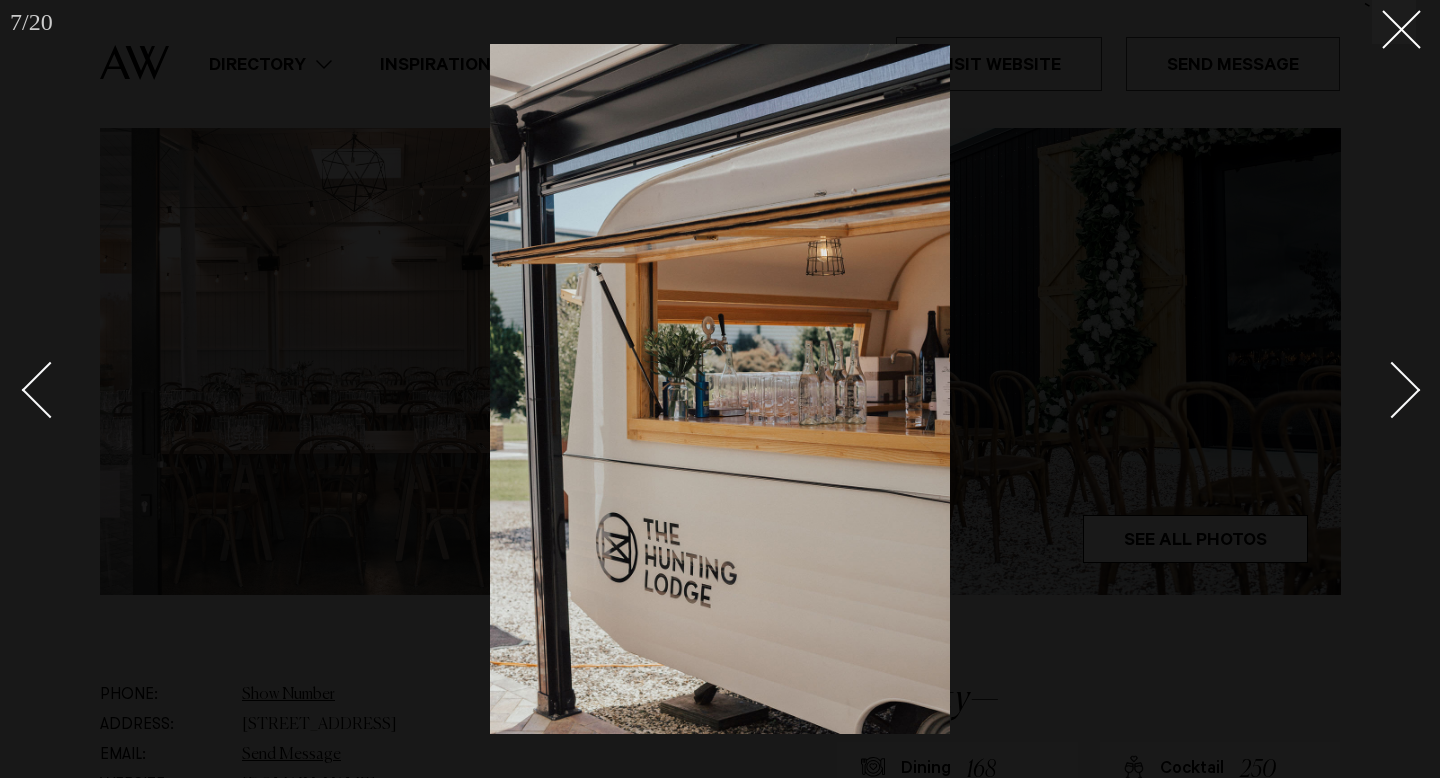 click at bounding box center (1392, 390) 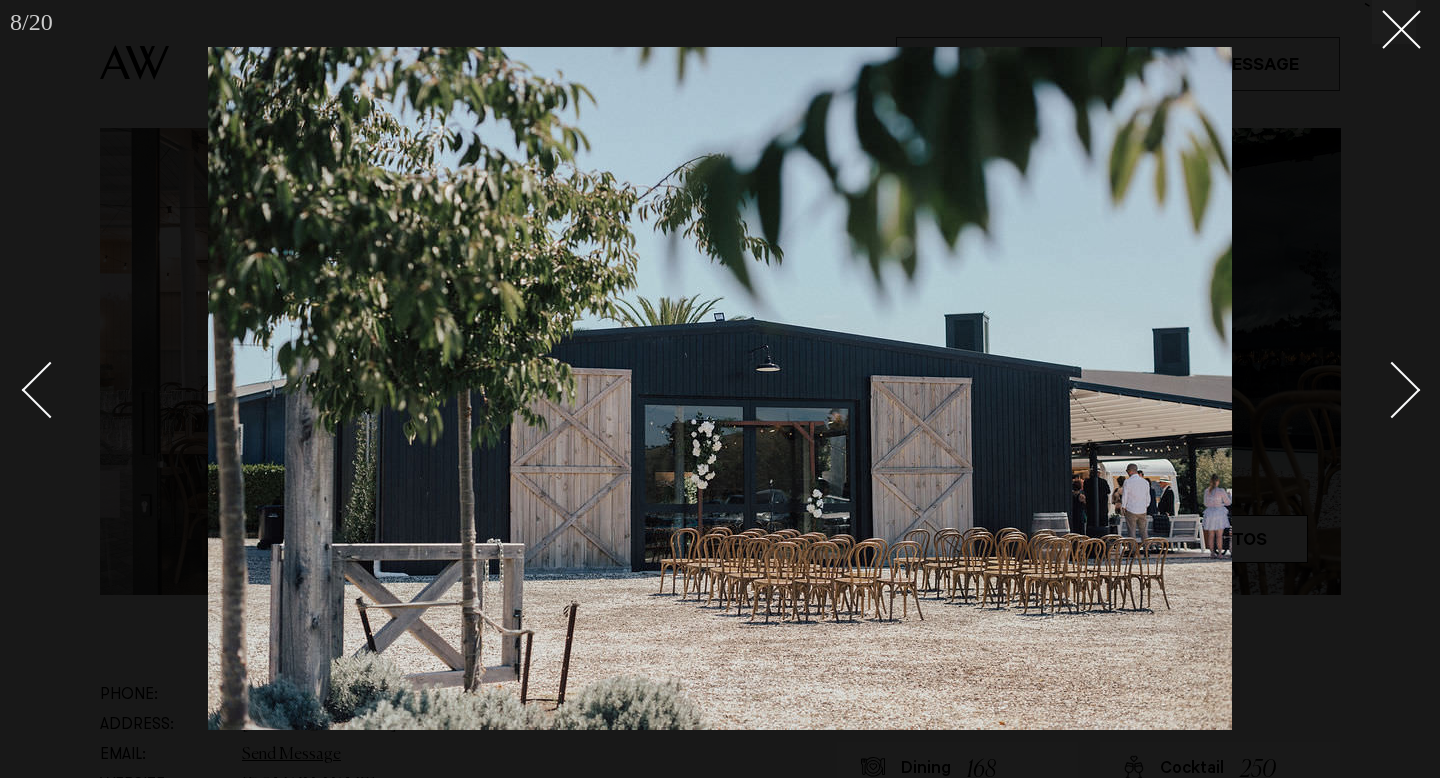 click at bounding box center (1392, 390) 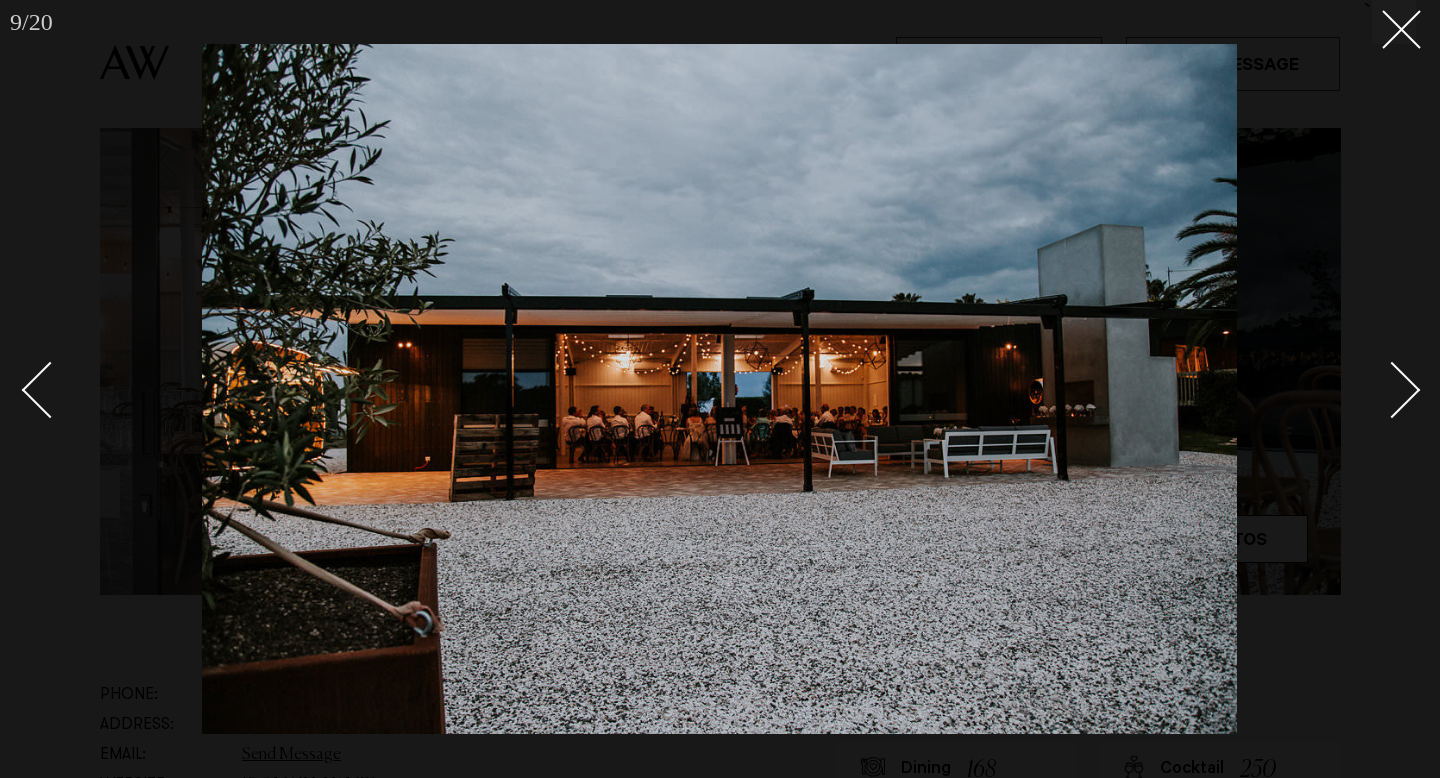 click at bounding box center [1392, 390] 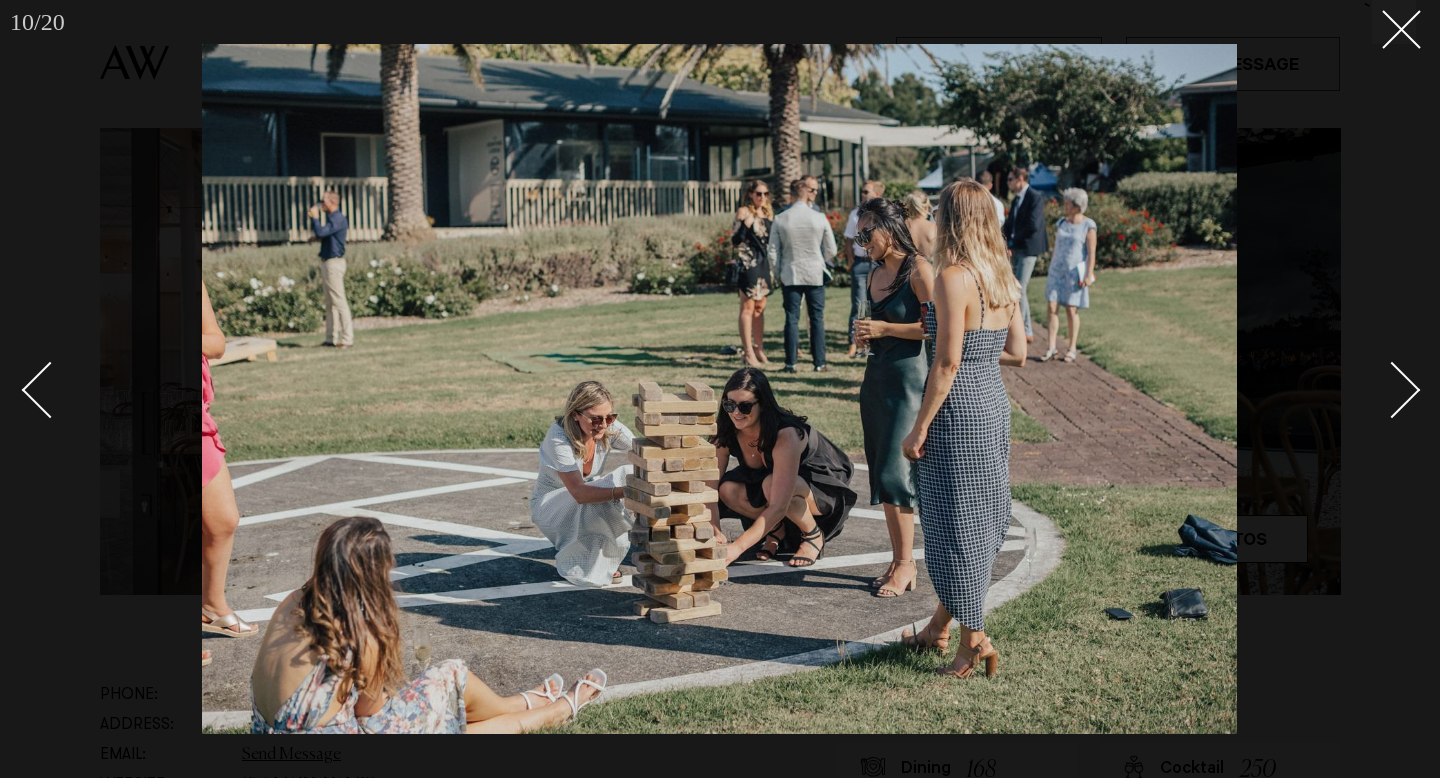 click at bounding box center [1392, 390] 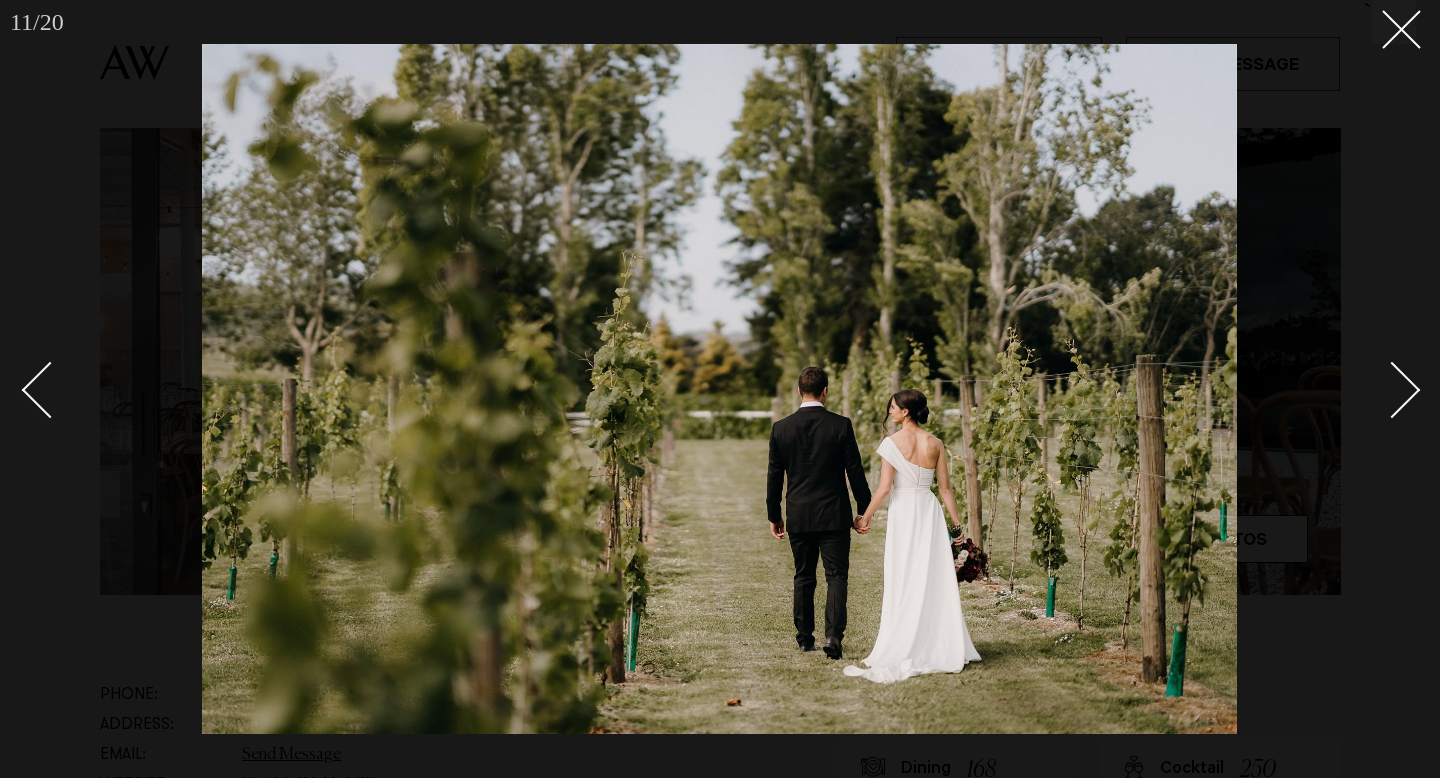 click at bounding box center [1392, 390] 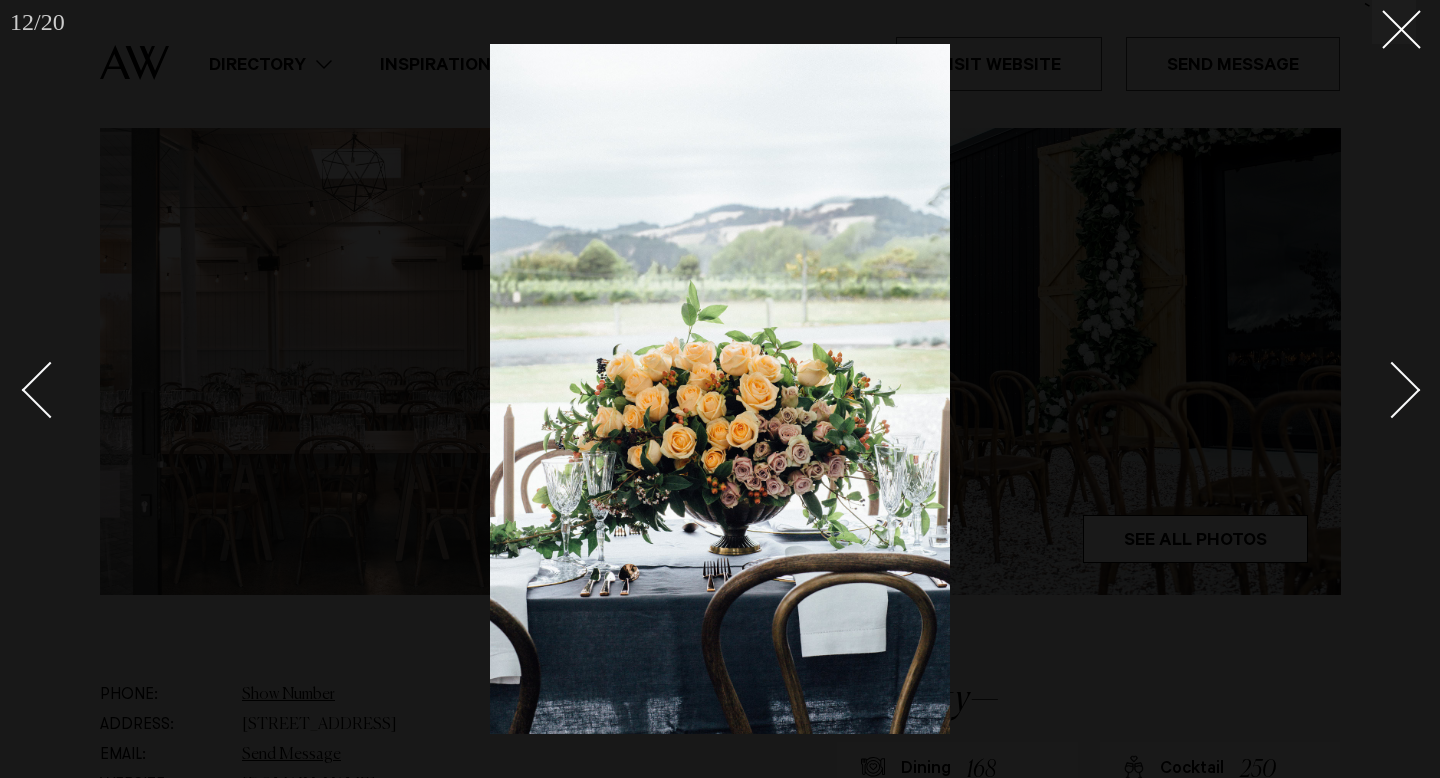 click at bounding box center (1392, 390) 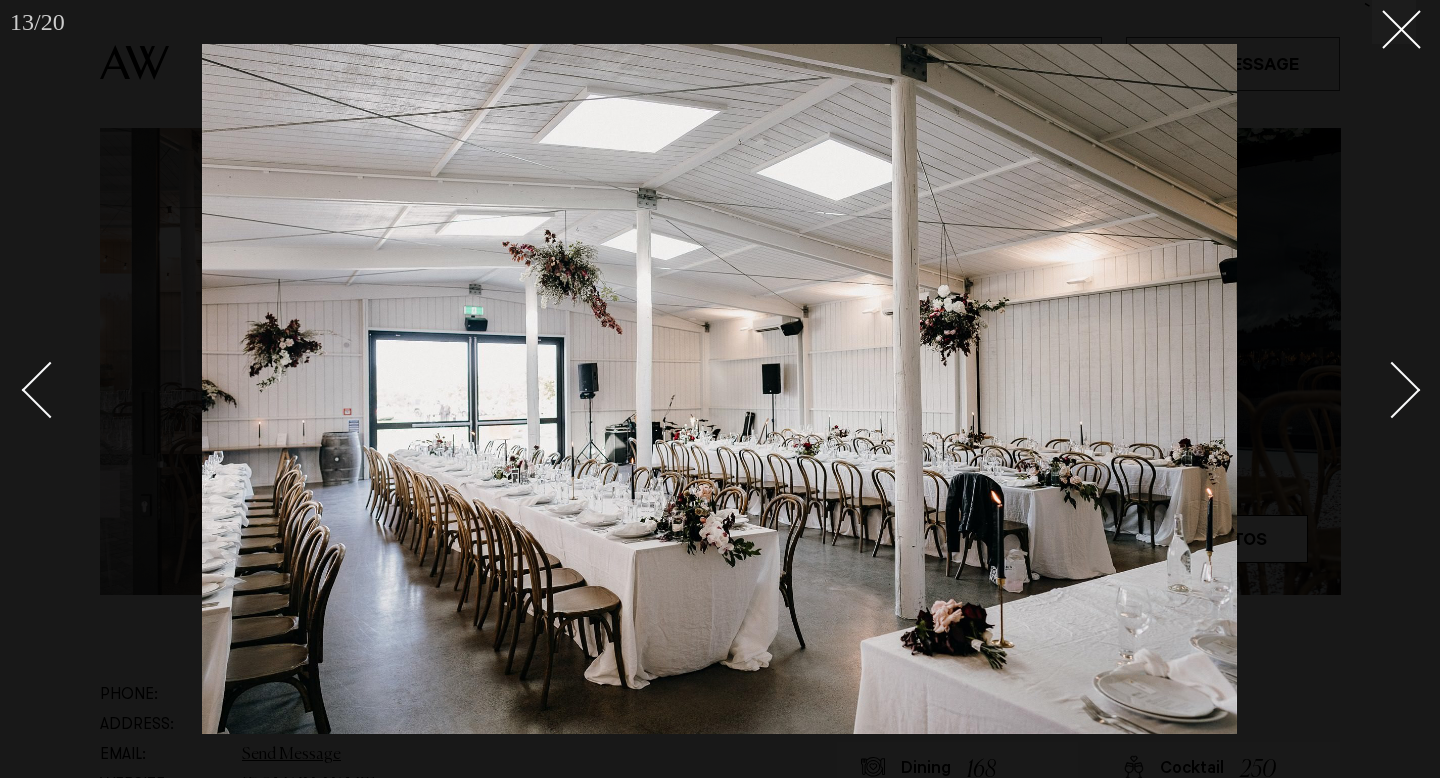 click at bounding box center (1392, 390) 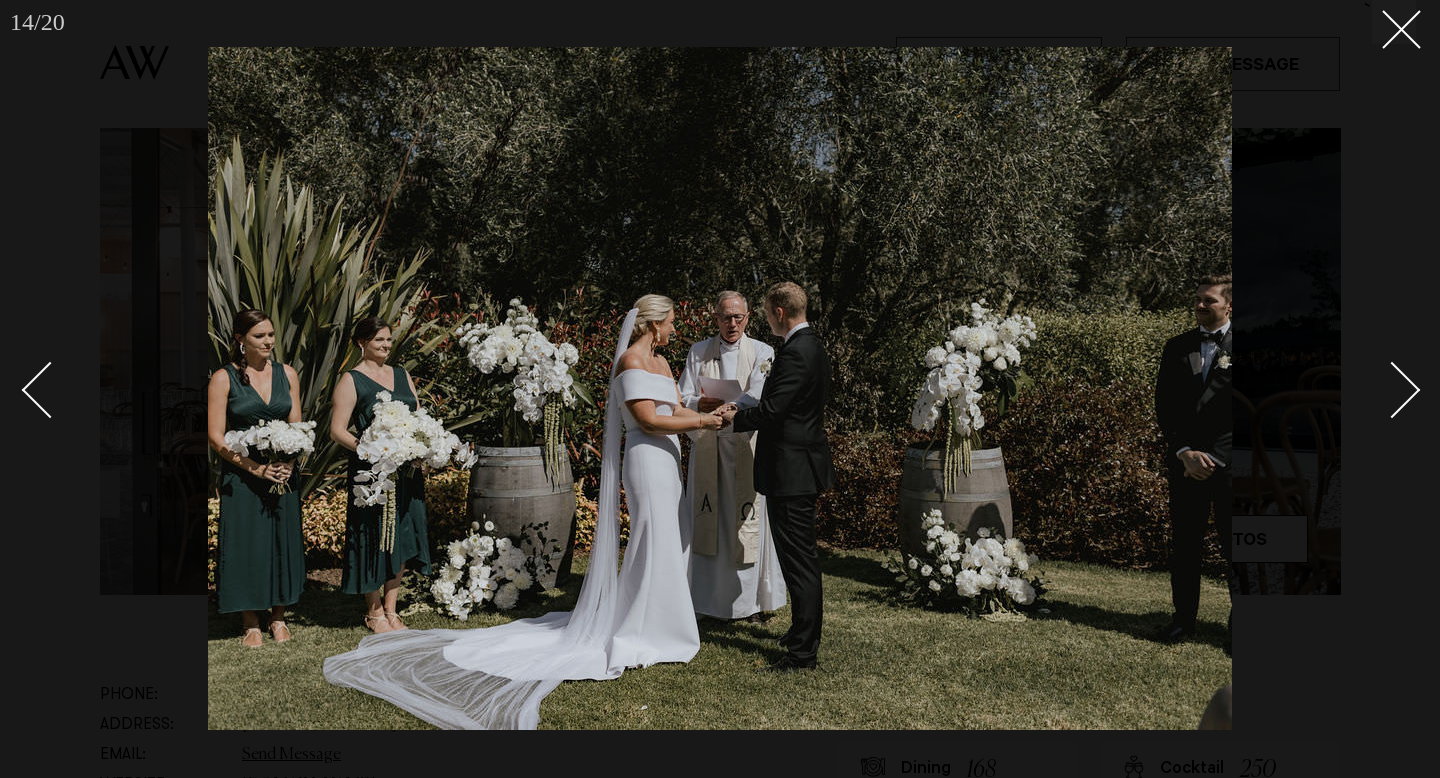 click at bounding box center (1392, 390) 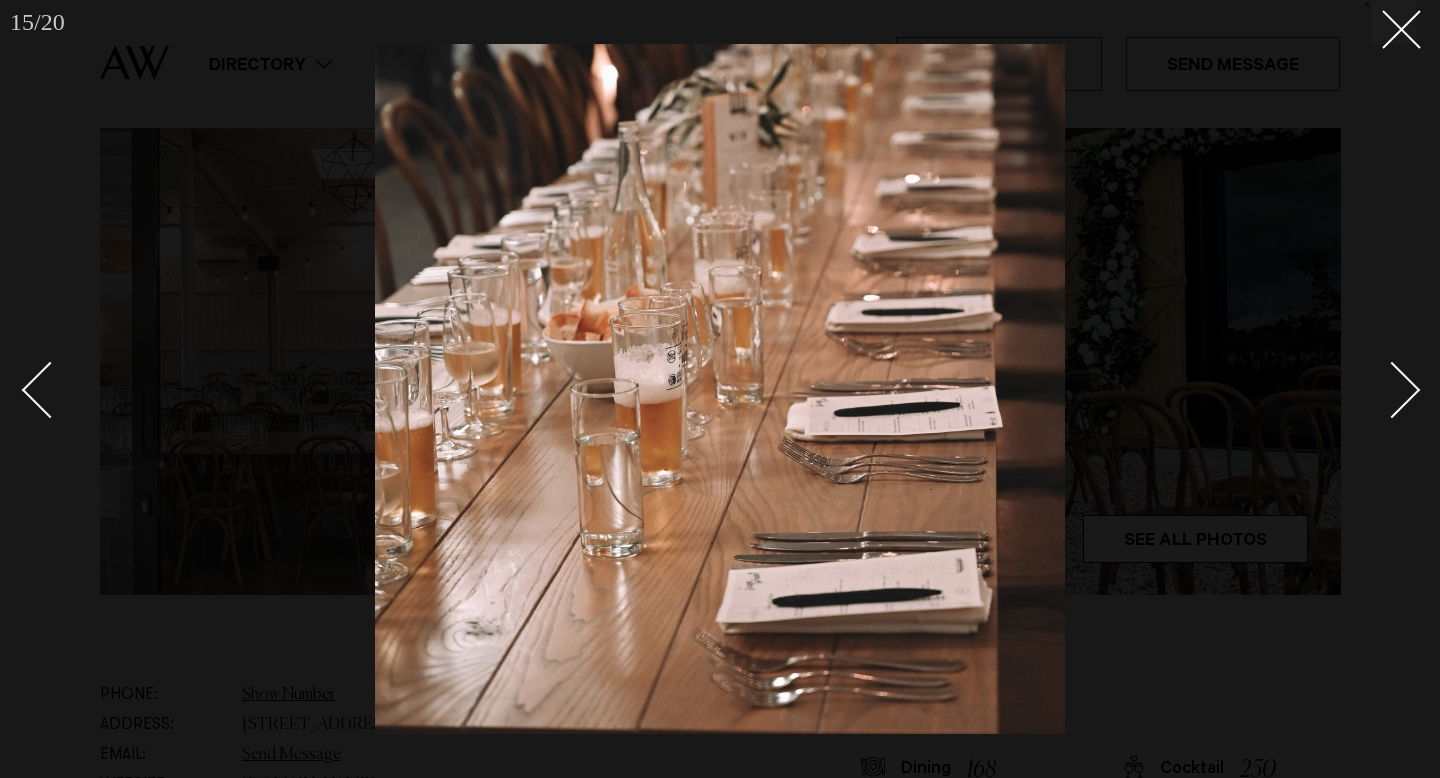click at bounding box center (1392, 390) 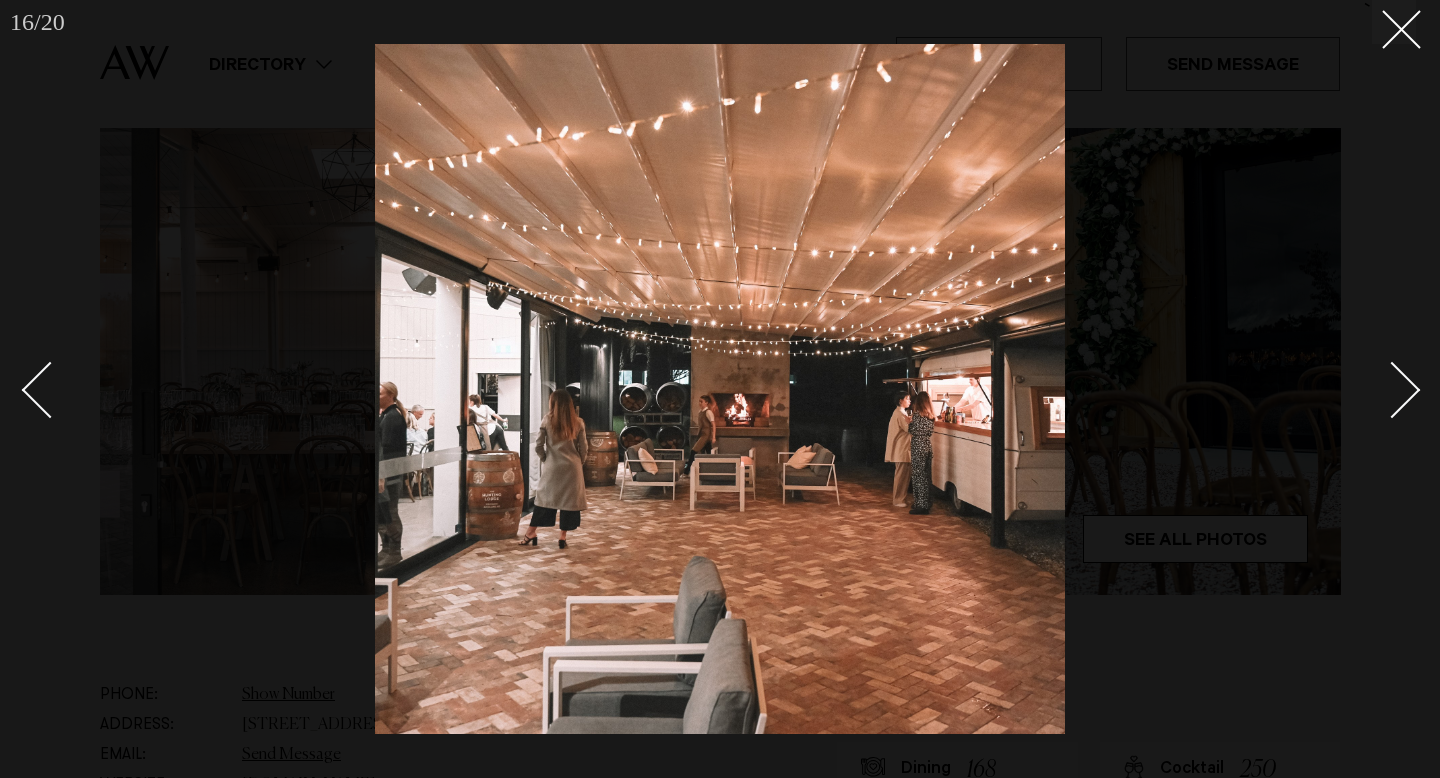 click at bounding box center (1392, 390) 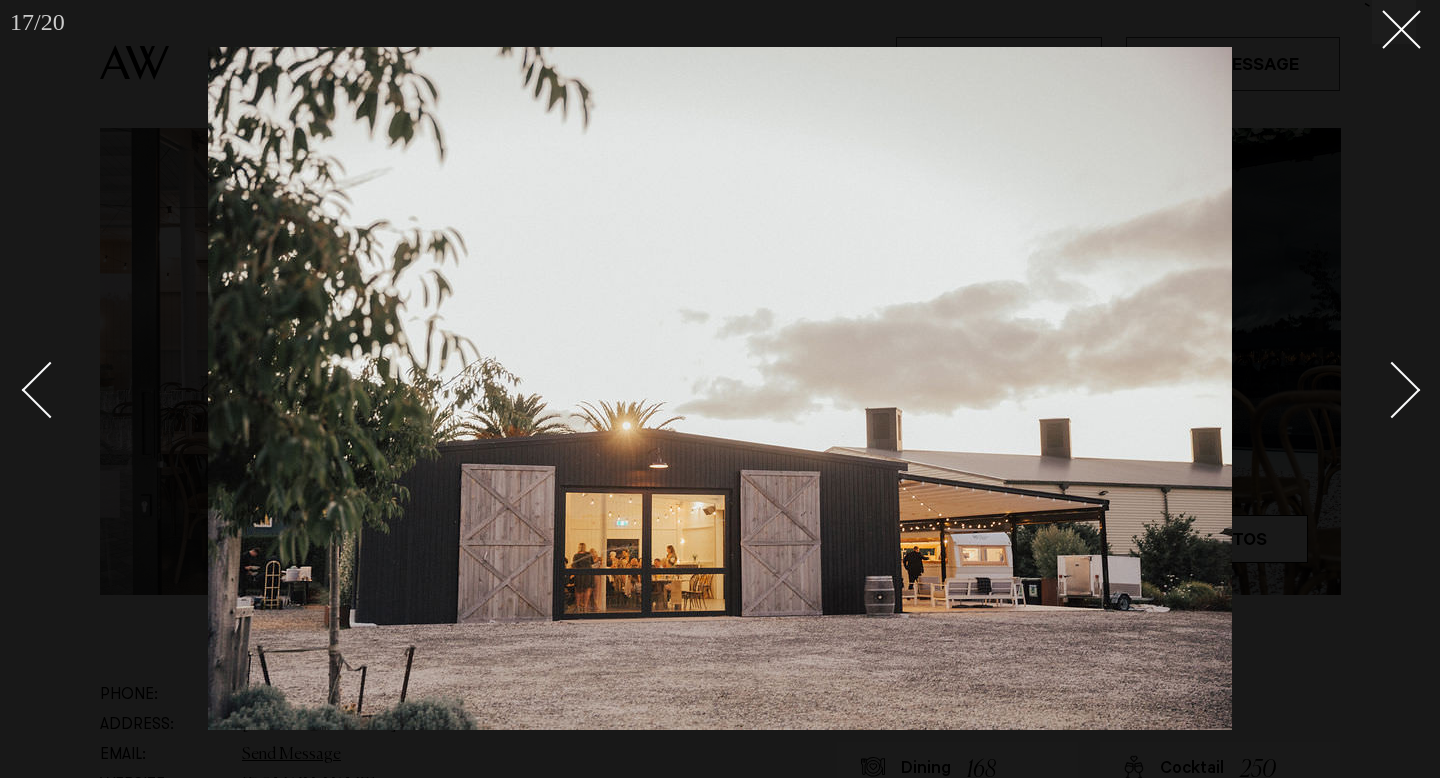 click at bounding box center [1392, 390] 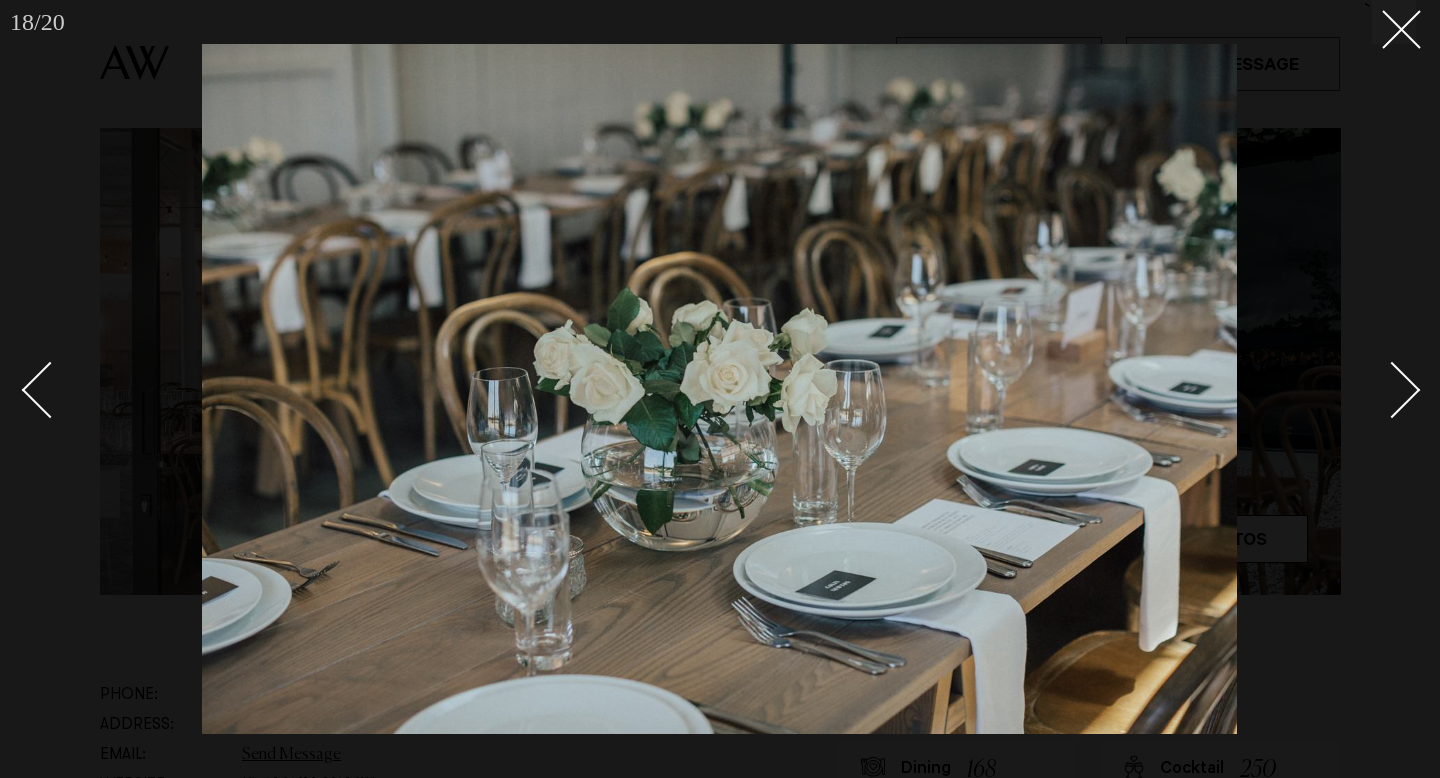 click at bounding box center (1392, 390) 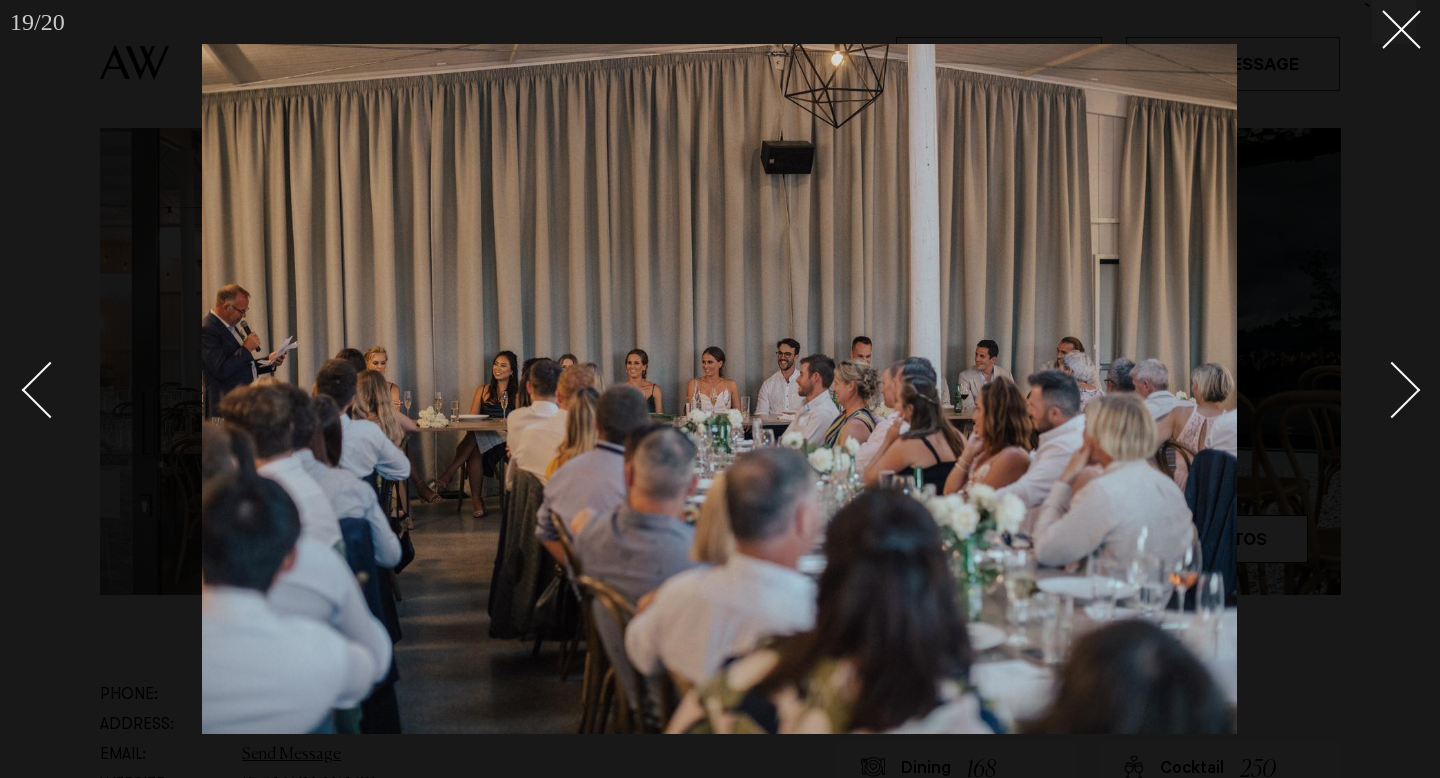 click at bounding box center (1392, 390) 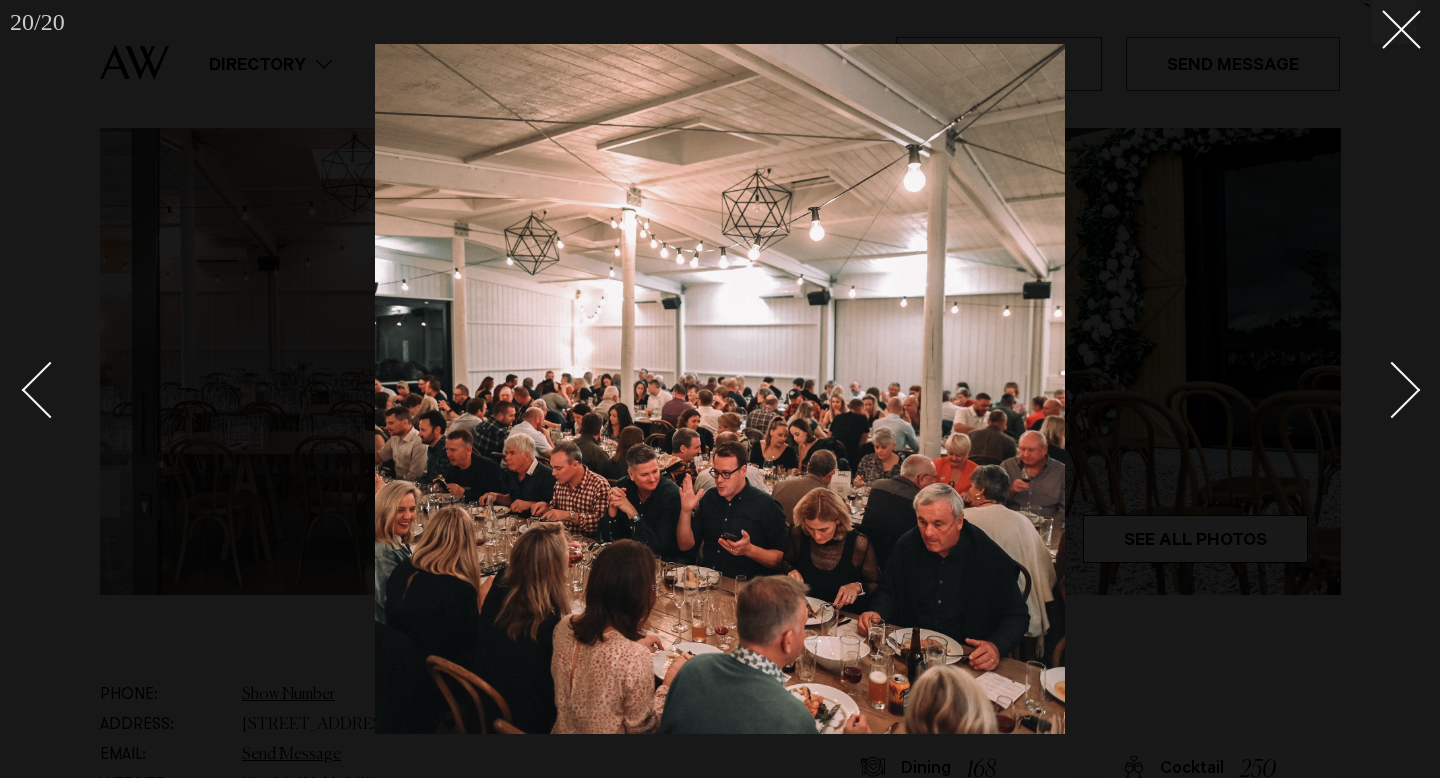 click at bounding box center [1392, 390] 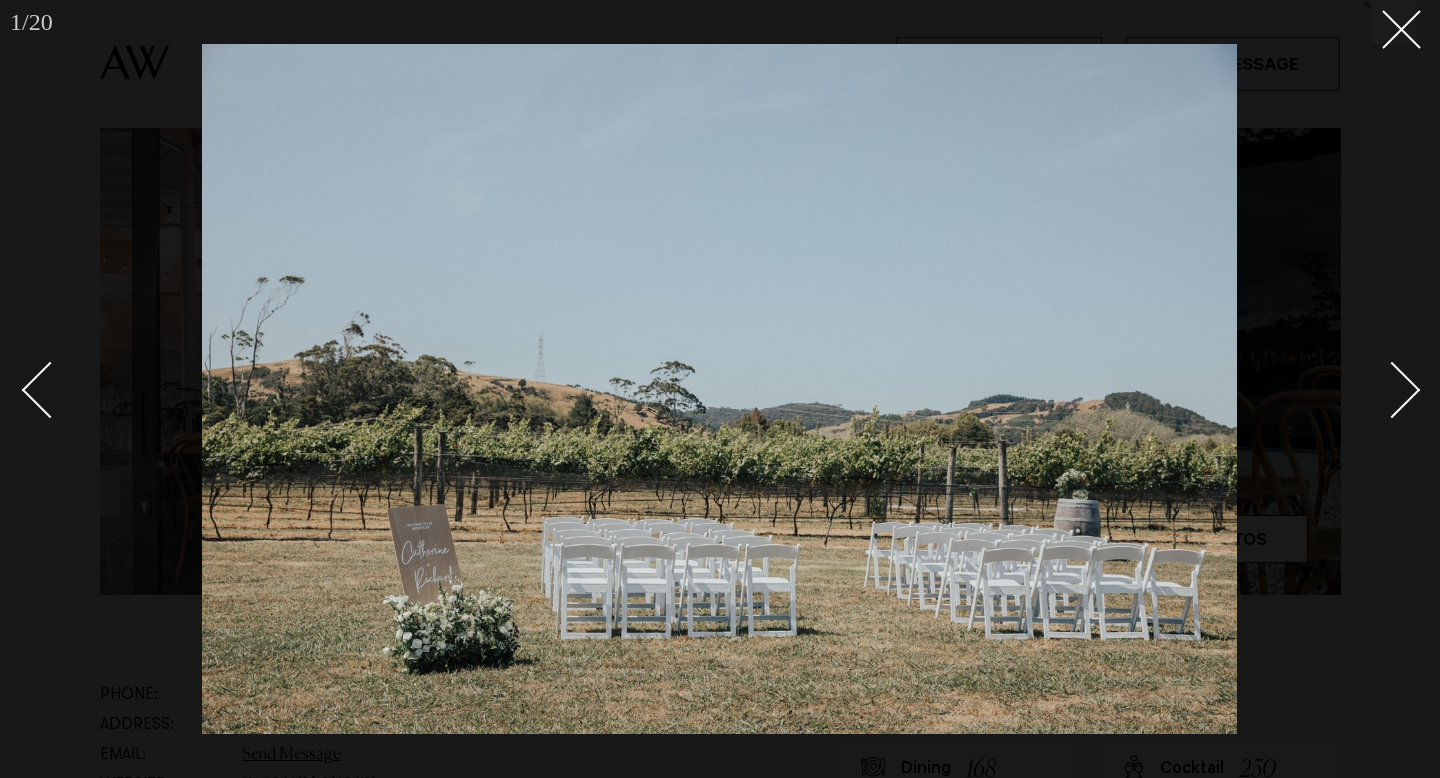 click at bounding box center [1392, 390] 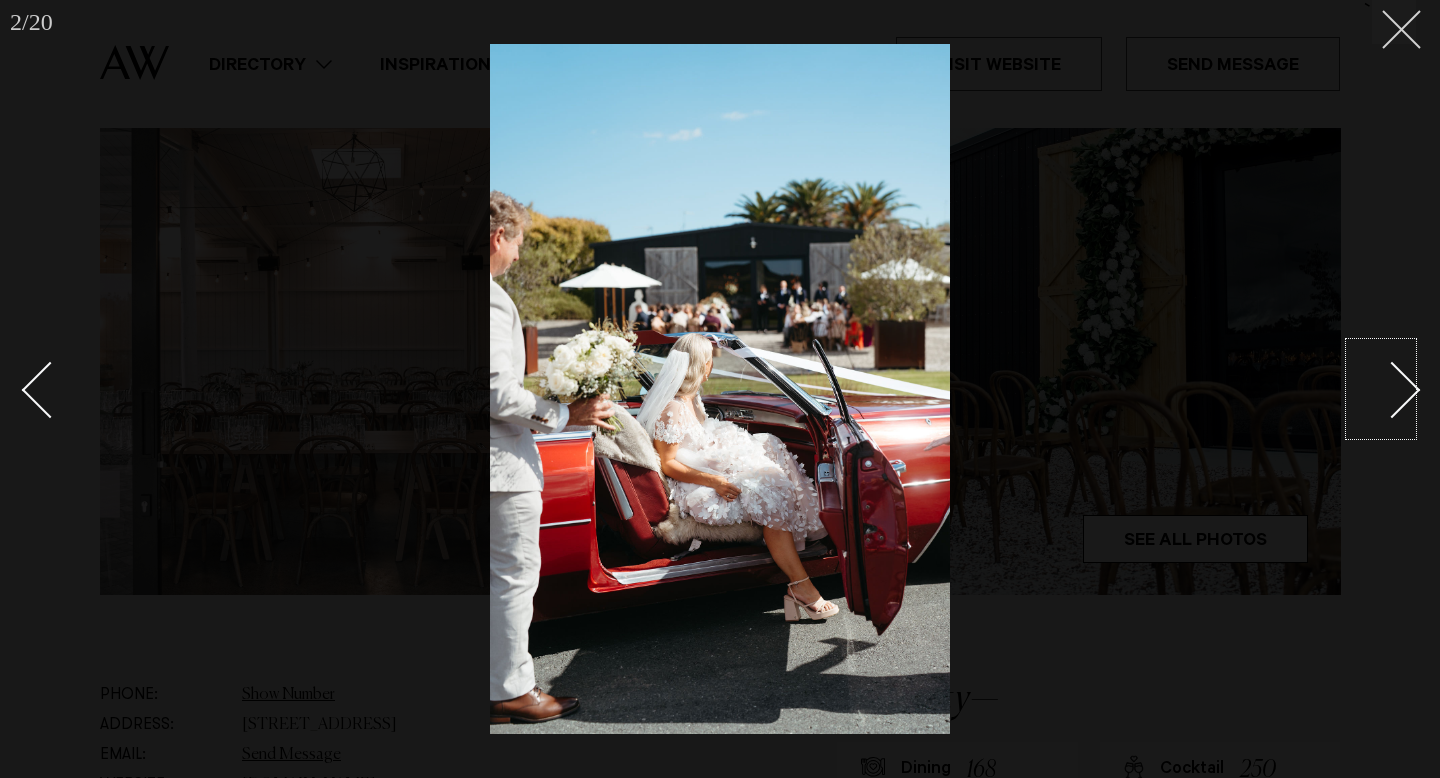 click 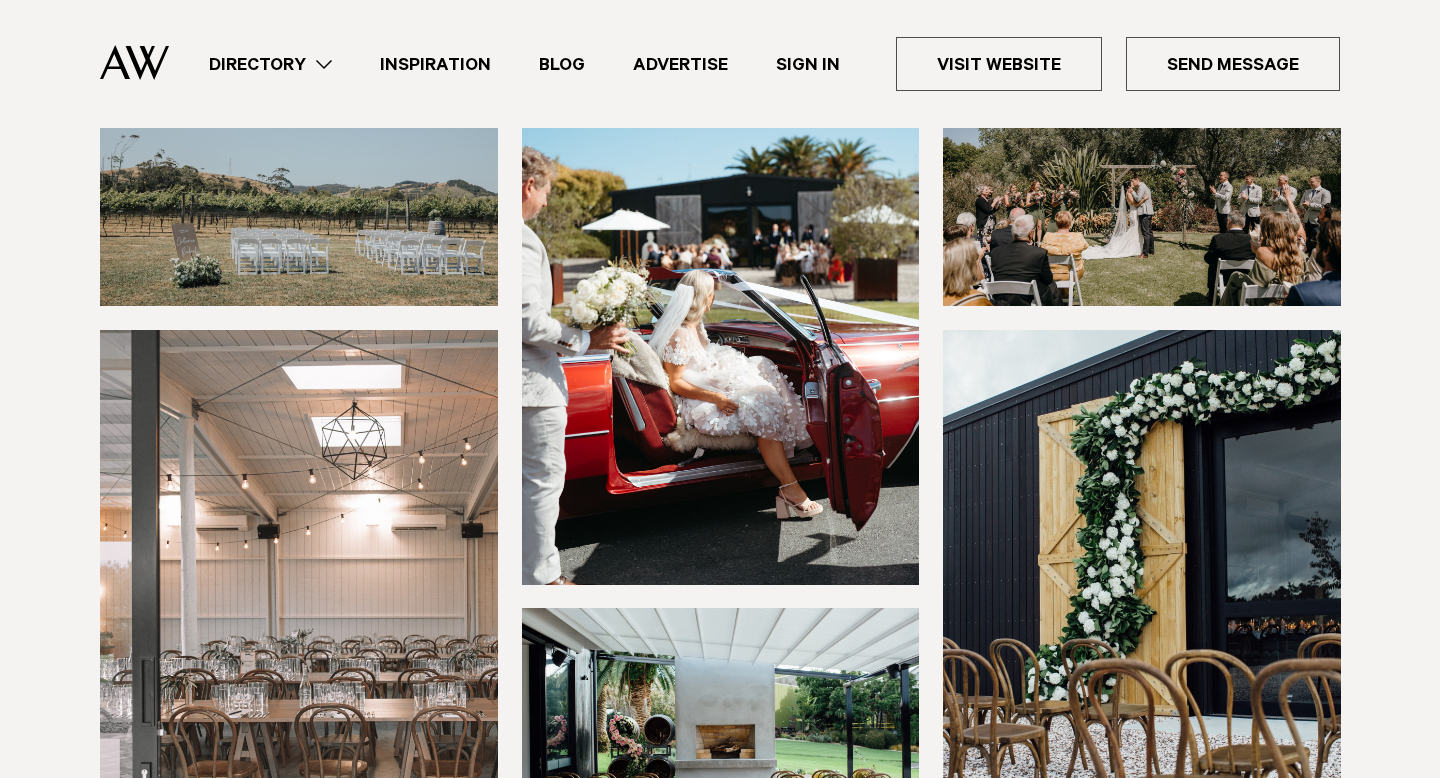 scroll, scrollTop: 383, scrollLeft: 0, axis: vertical 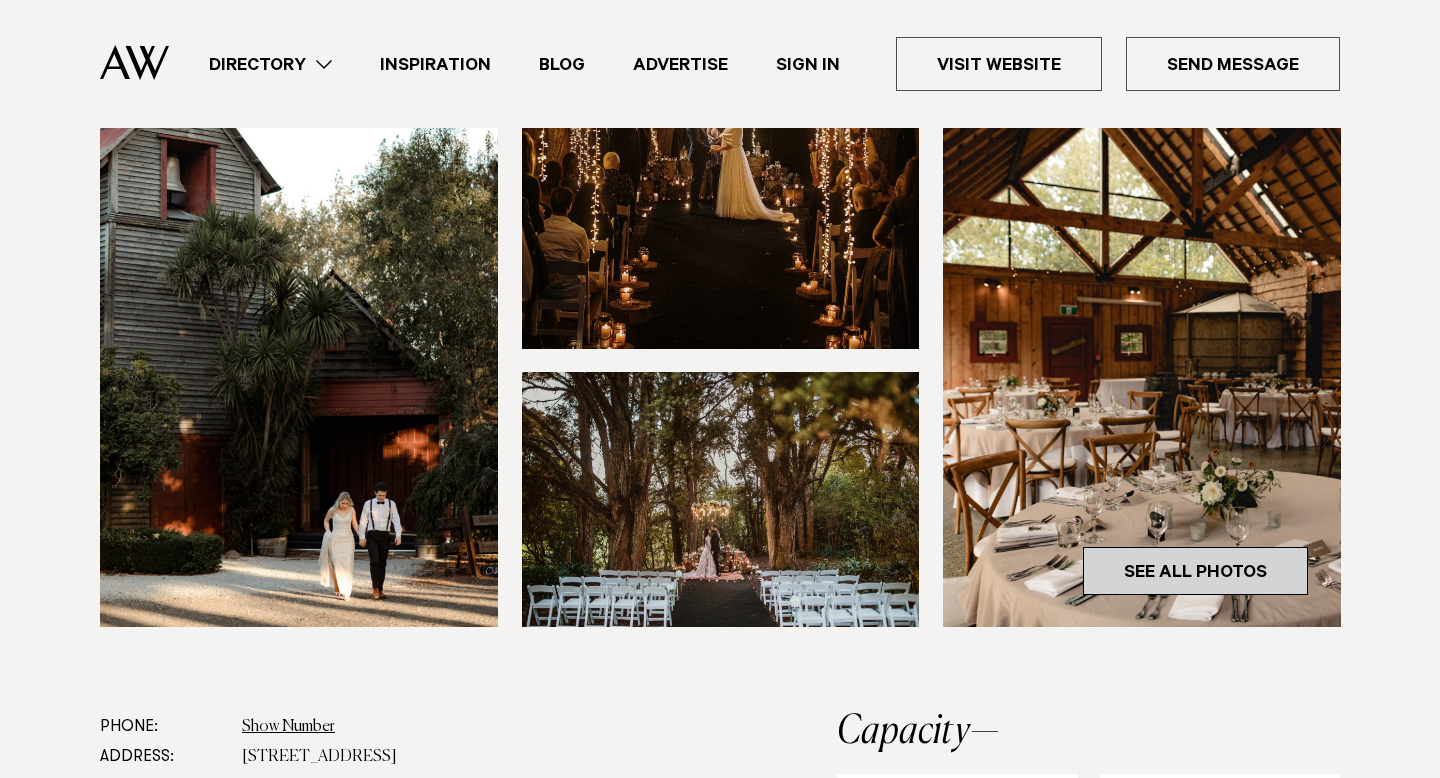 click on "See All Photos" at bounding box center (1195, 571) 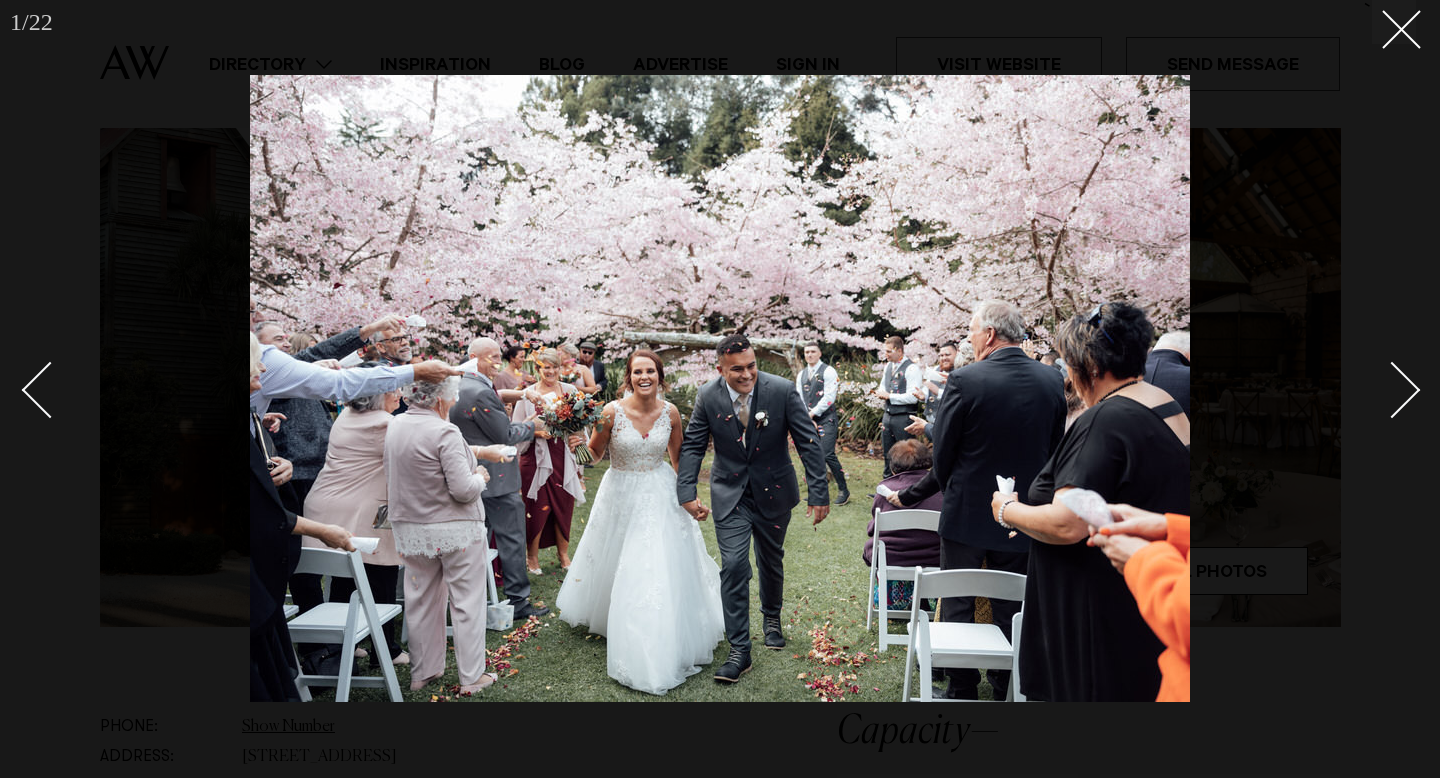 click at bounding box center (1392, 390) 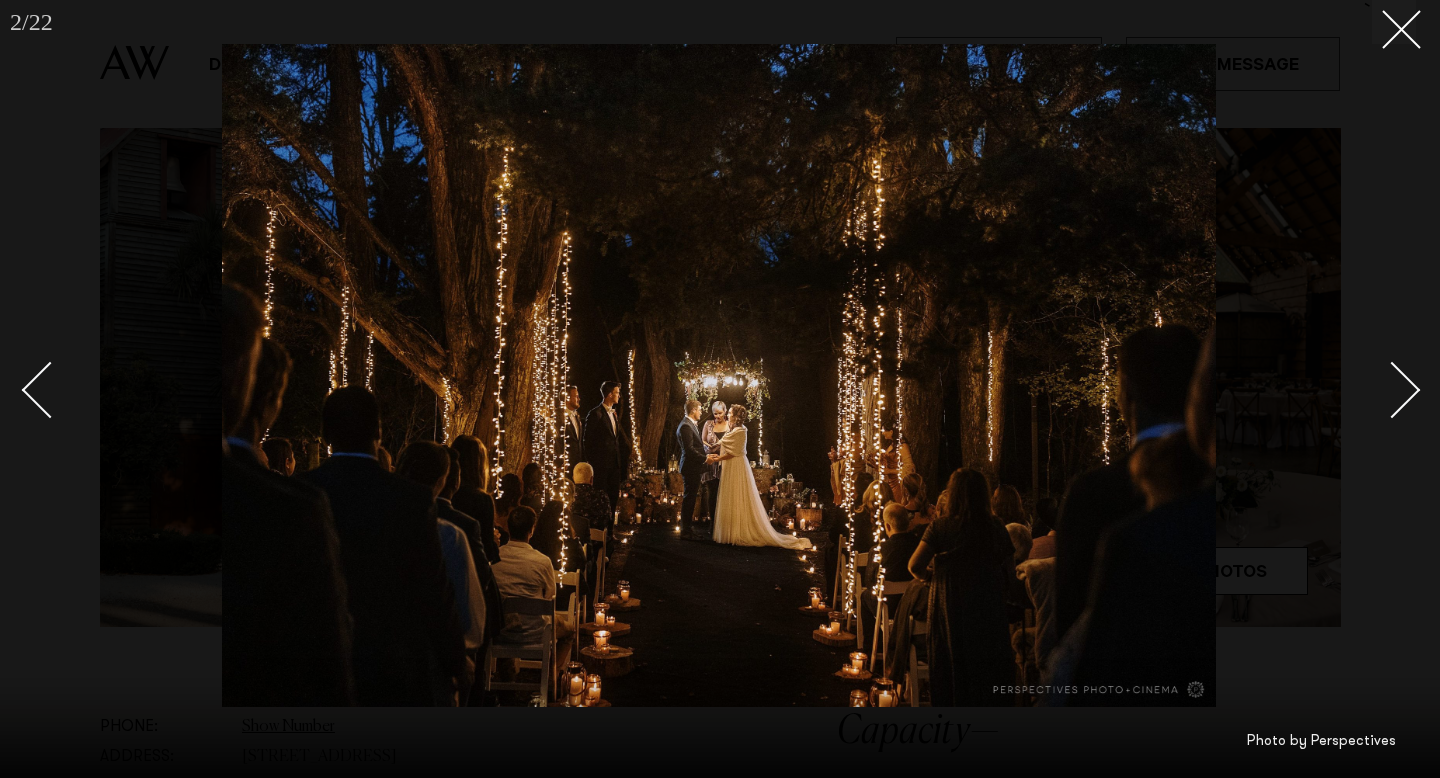 click at bounding box center [1392, 390] 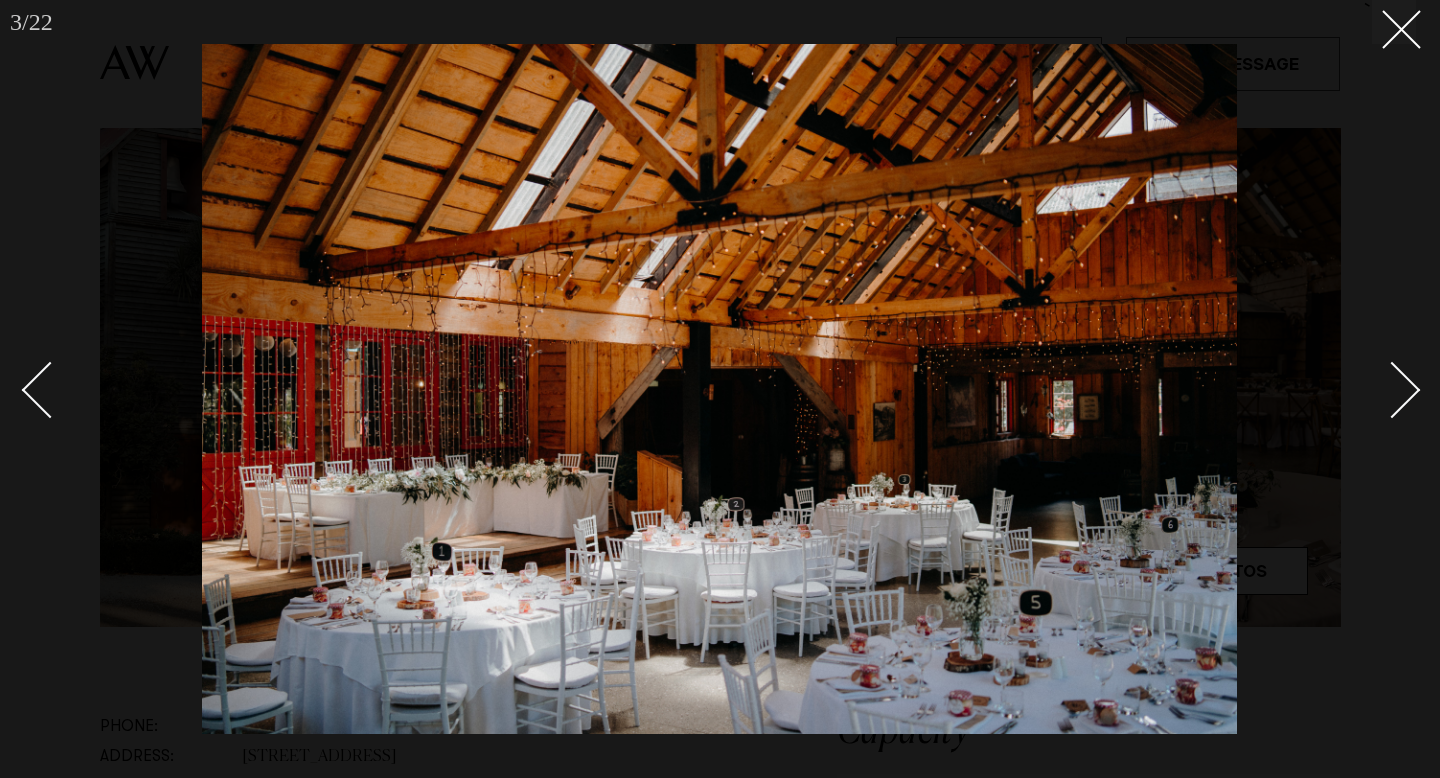 click at bounding box center (1392, 390) 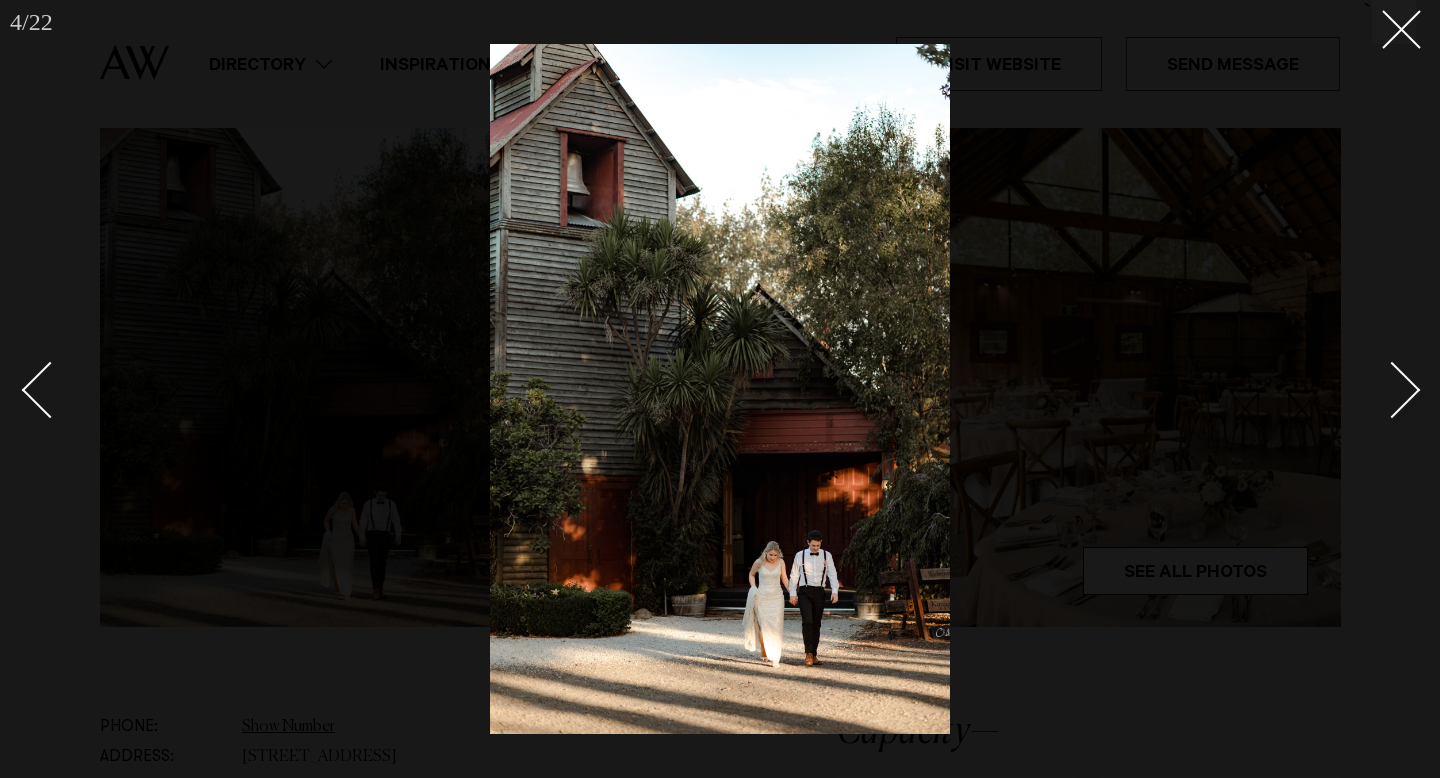 click at bounding box center (1392, 390) 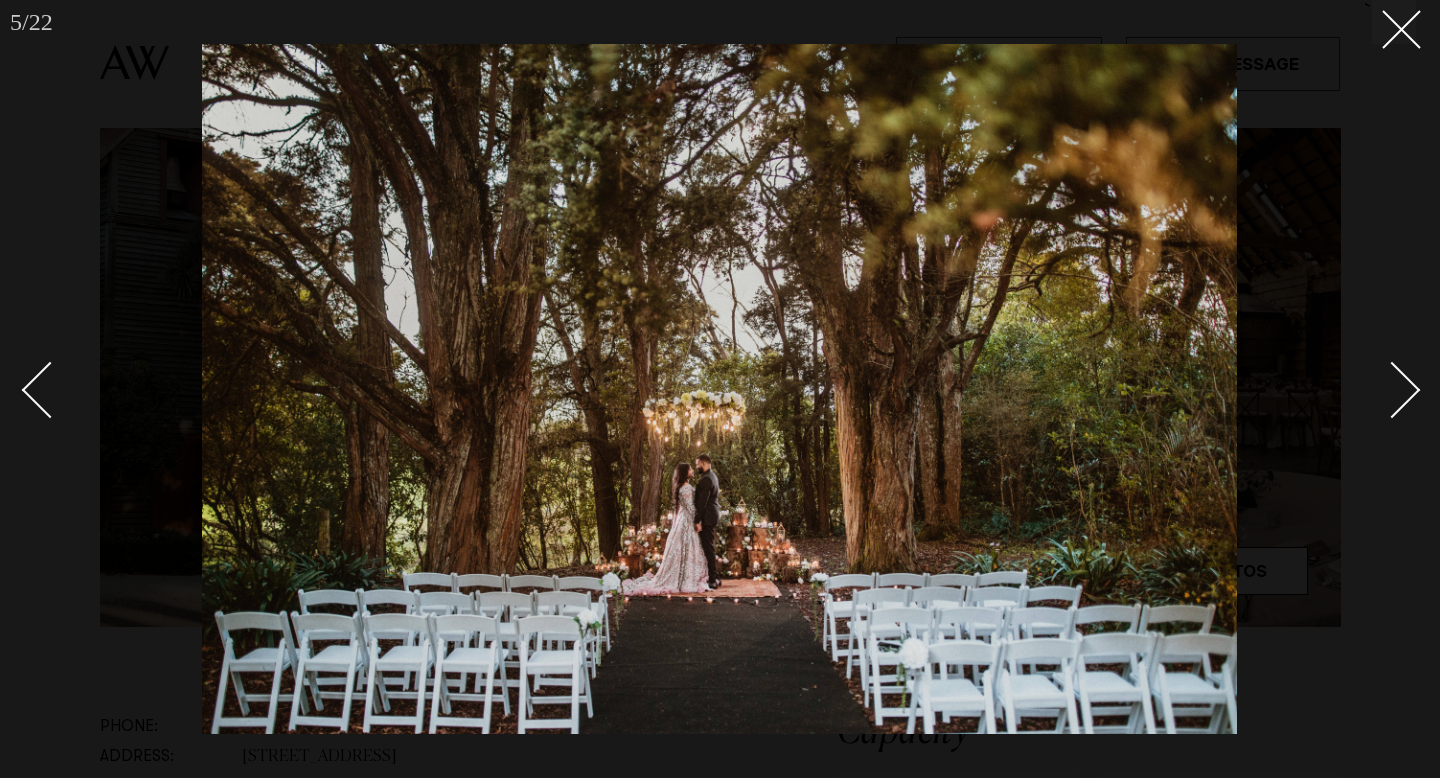 click at bounding box center [1392, 390] 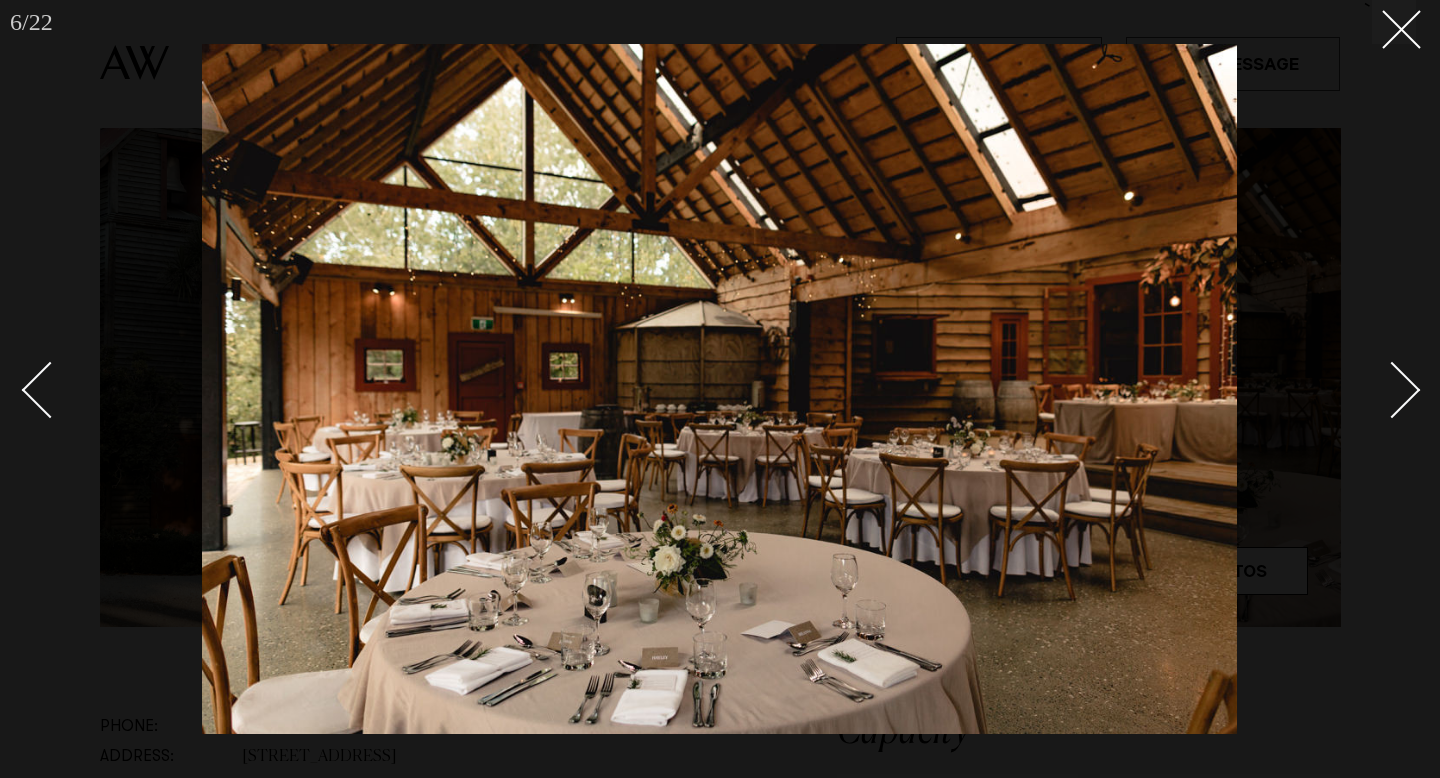 click at bounding box center (1392, 390) 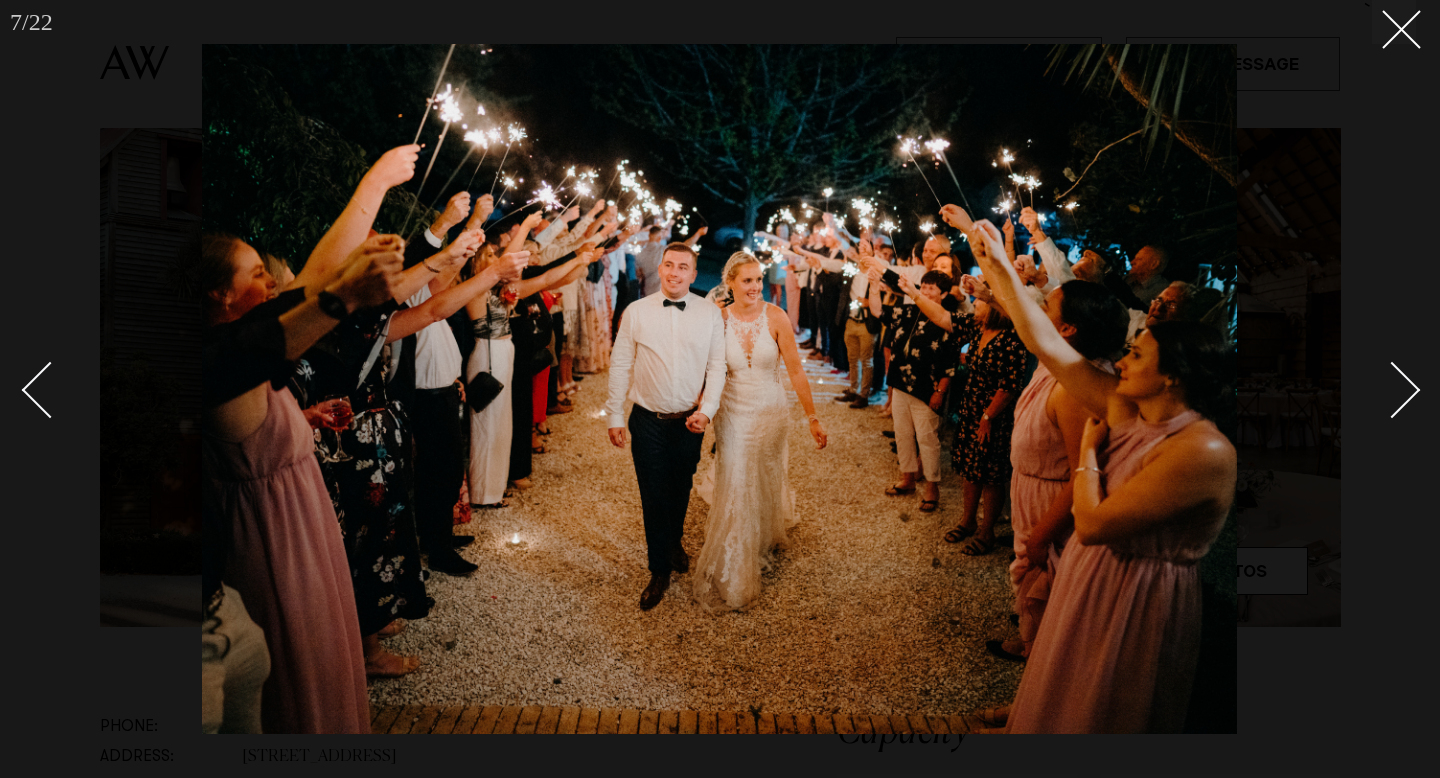 click at bounding box center [1392, 390] 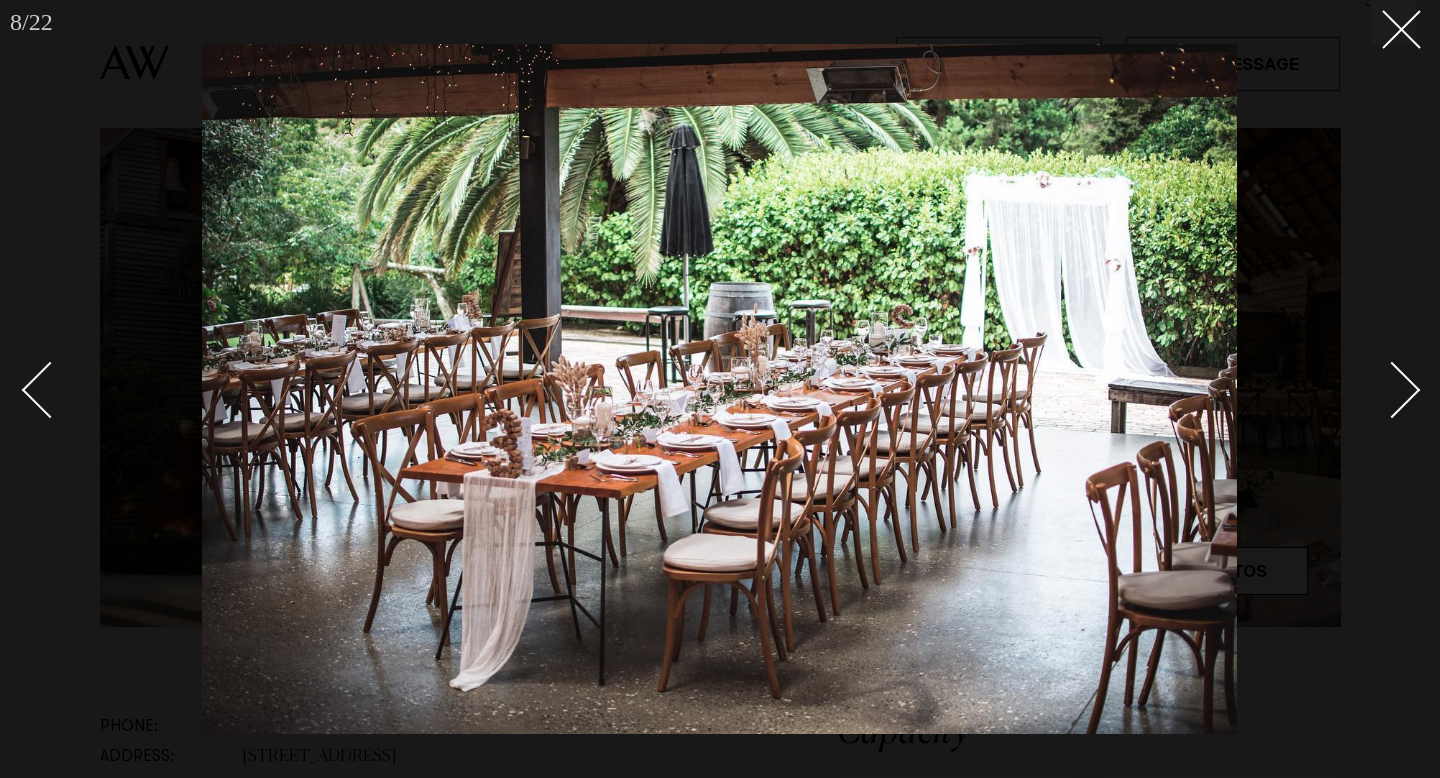 click at bounding box center [1392, 390] 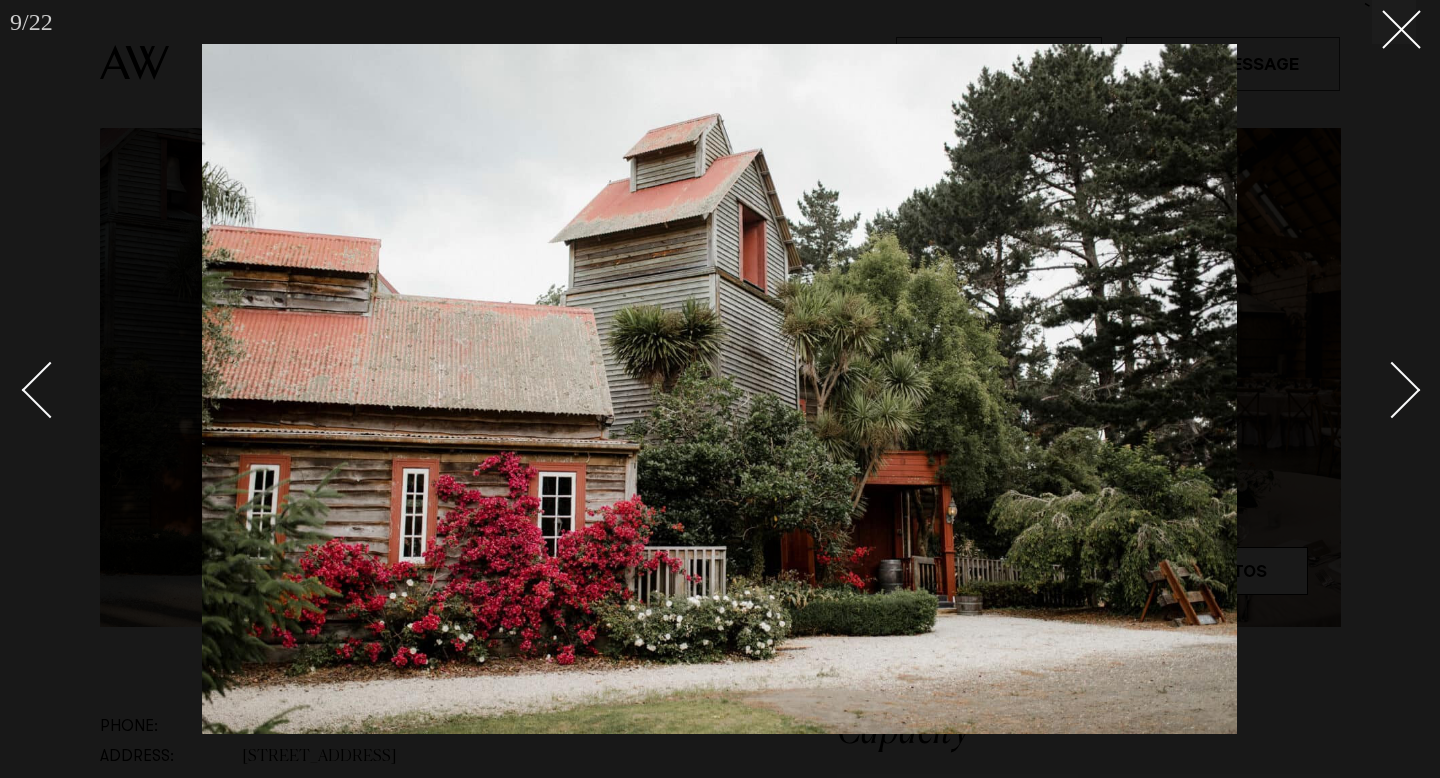 click at bounding box center [1392, 390] 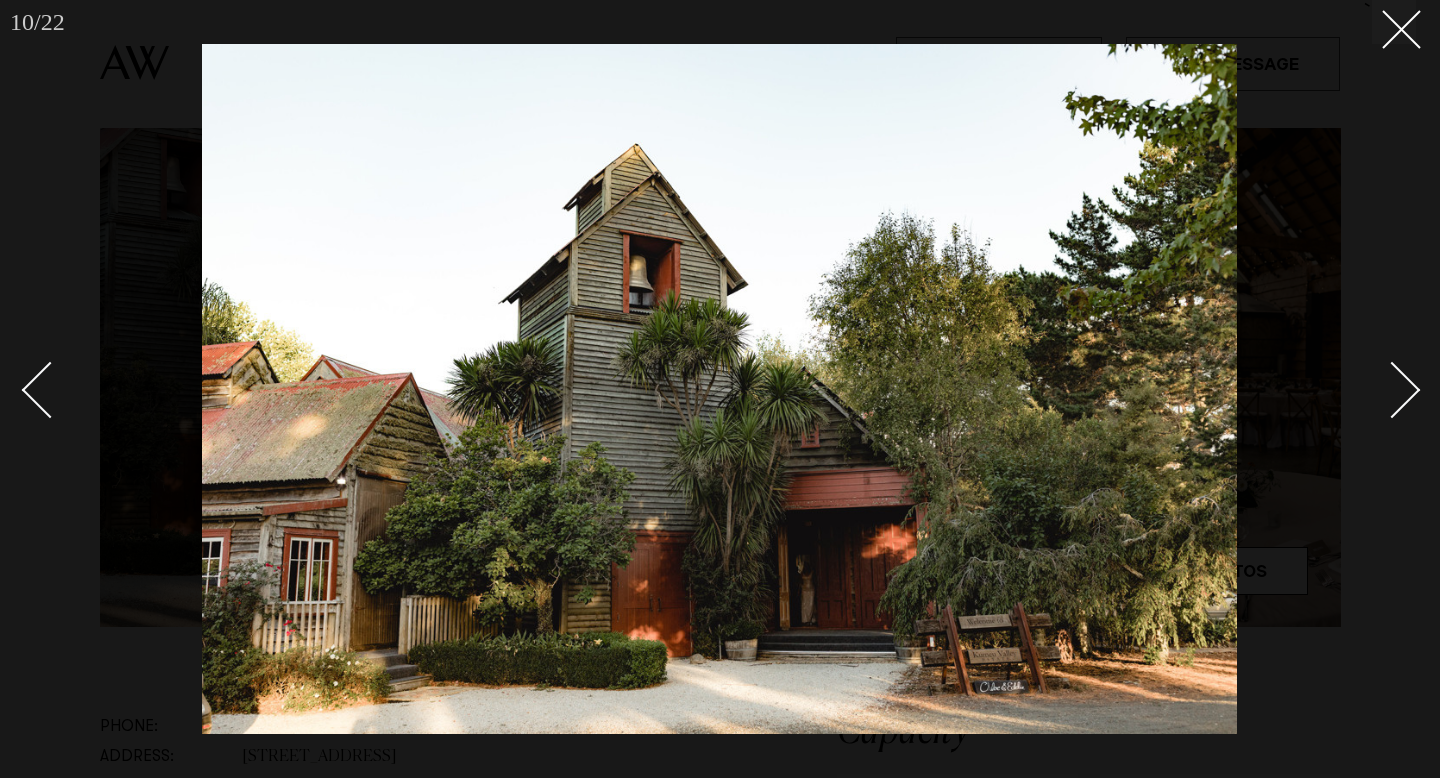click at bounding box center (1392, 390) 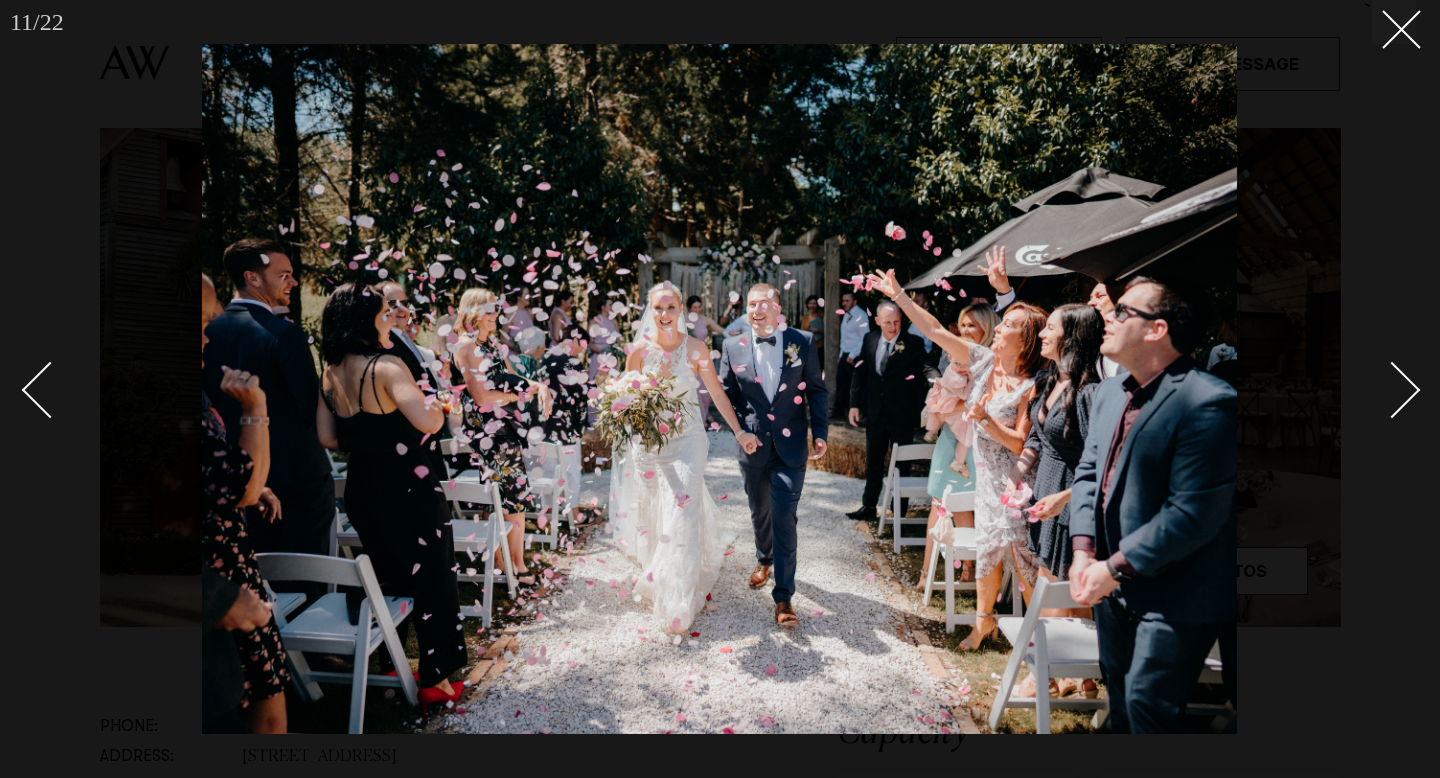 click at bounding box center [1392, 390] 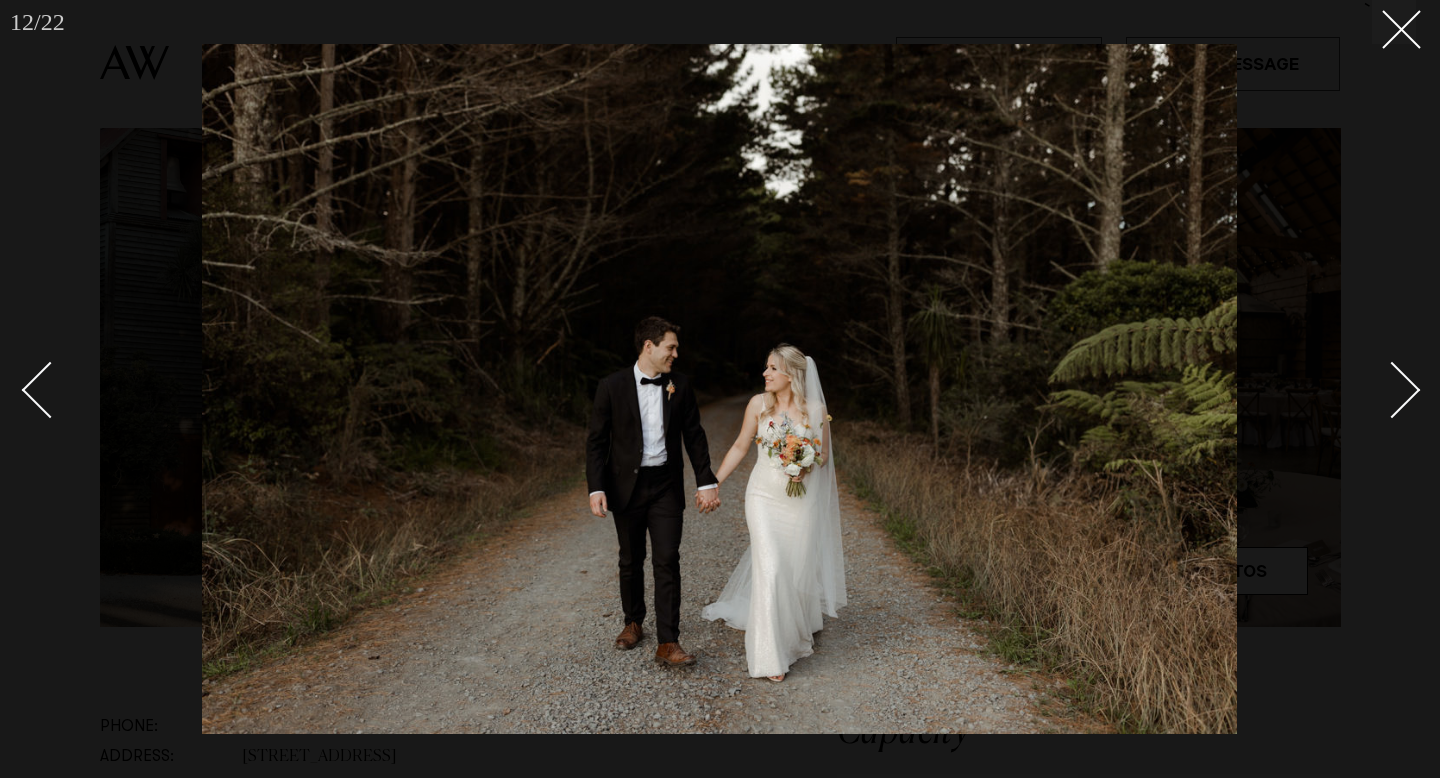 click at bounding box center (1392, 390) 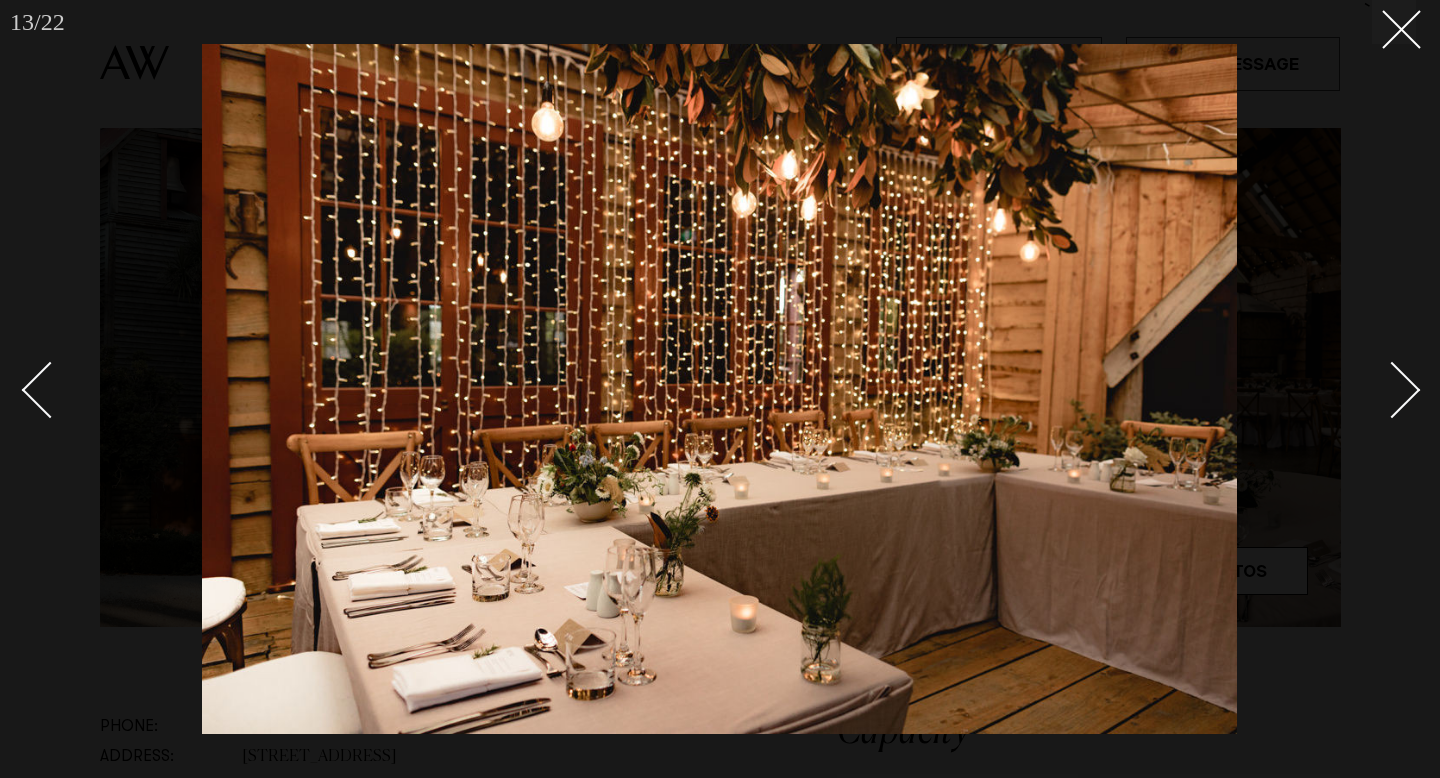 click at bounding box center (1392, 390) 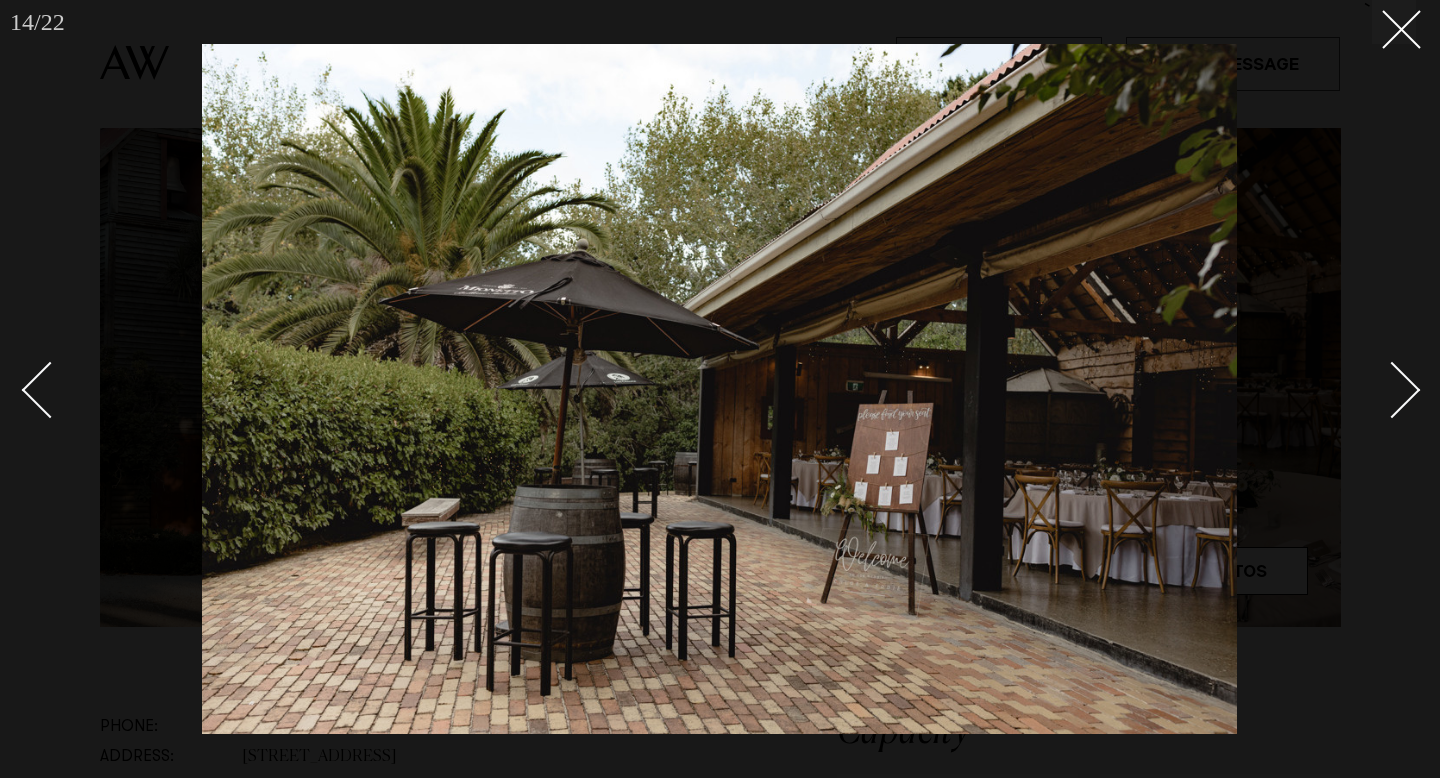 click at bounding box center (1392, 390) 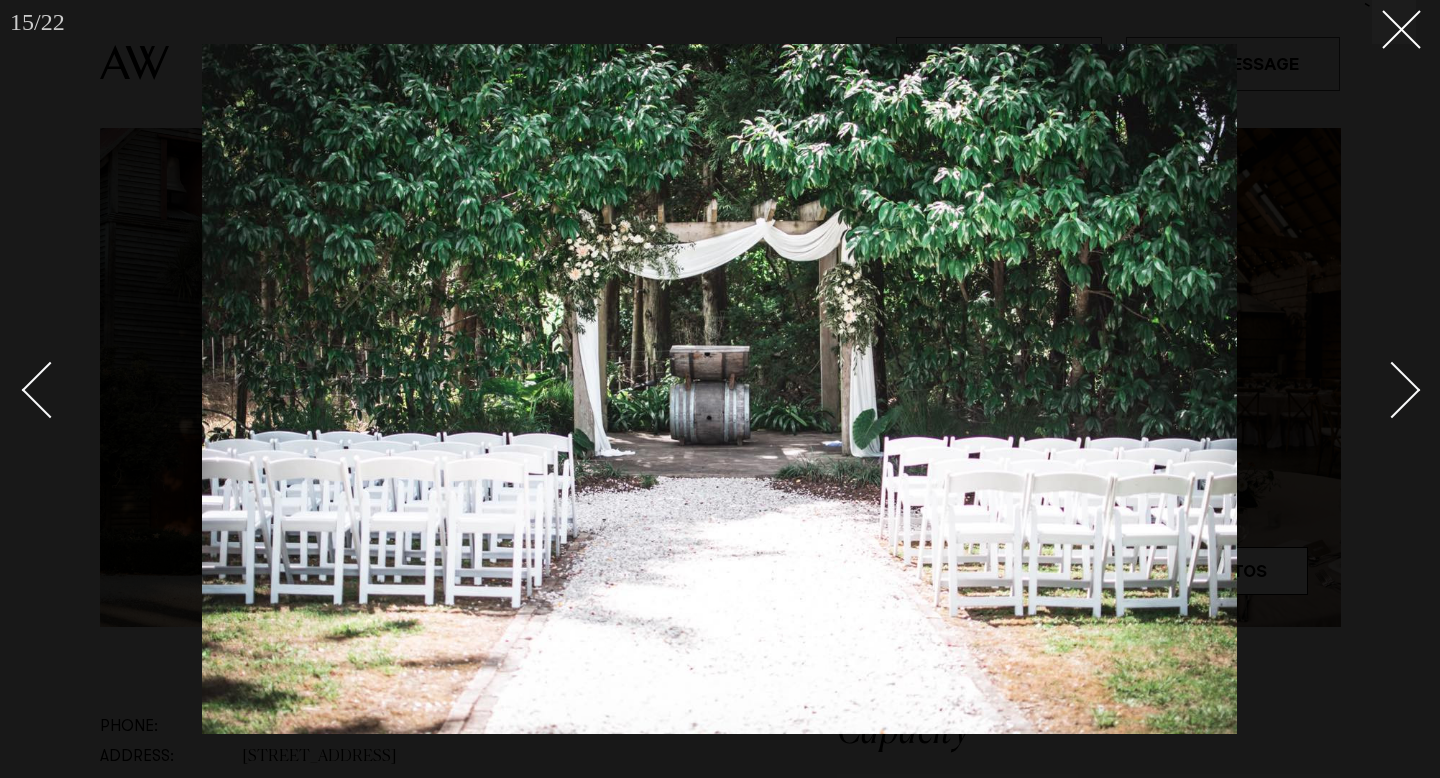 click at bounding box center [1392, 390] 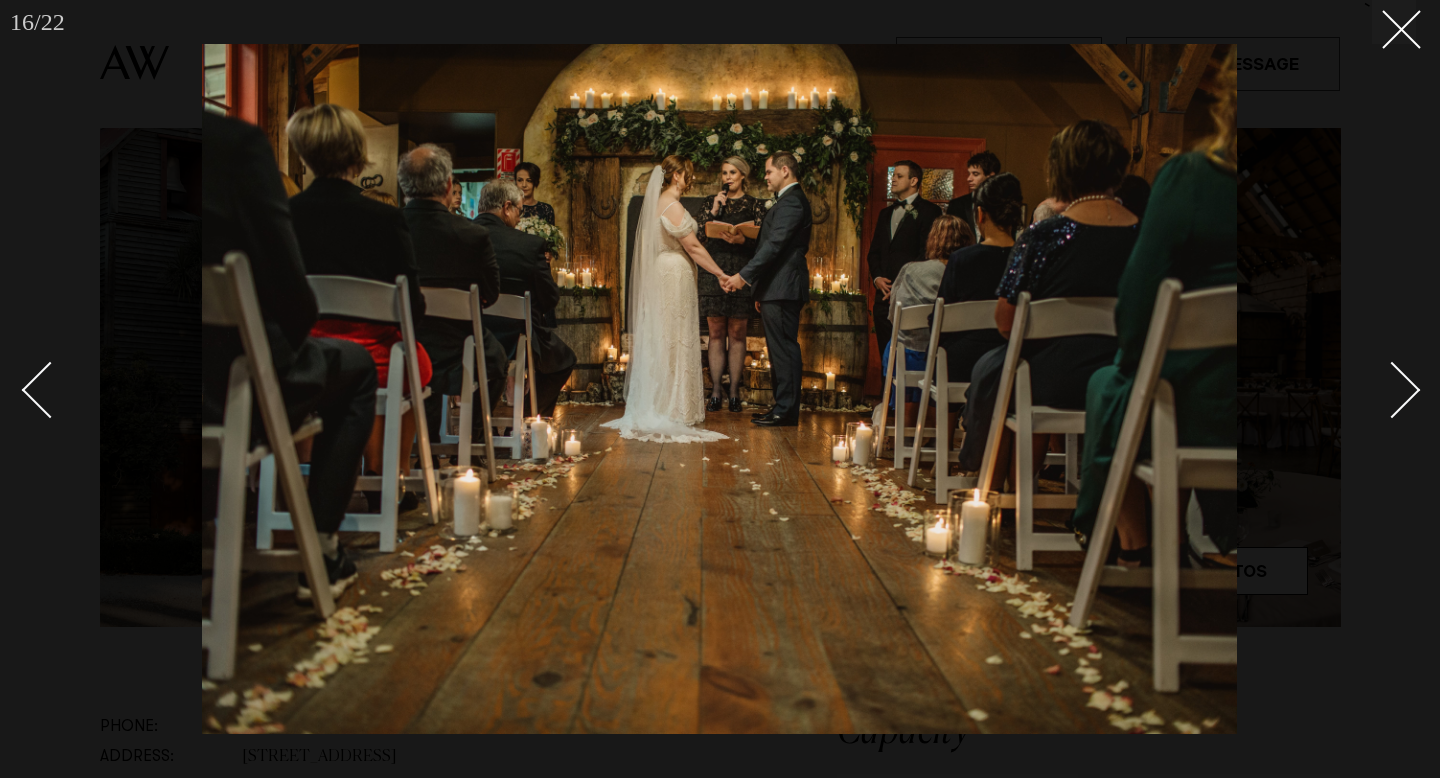 click at bounding box center (1392, 390) 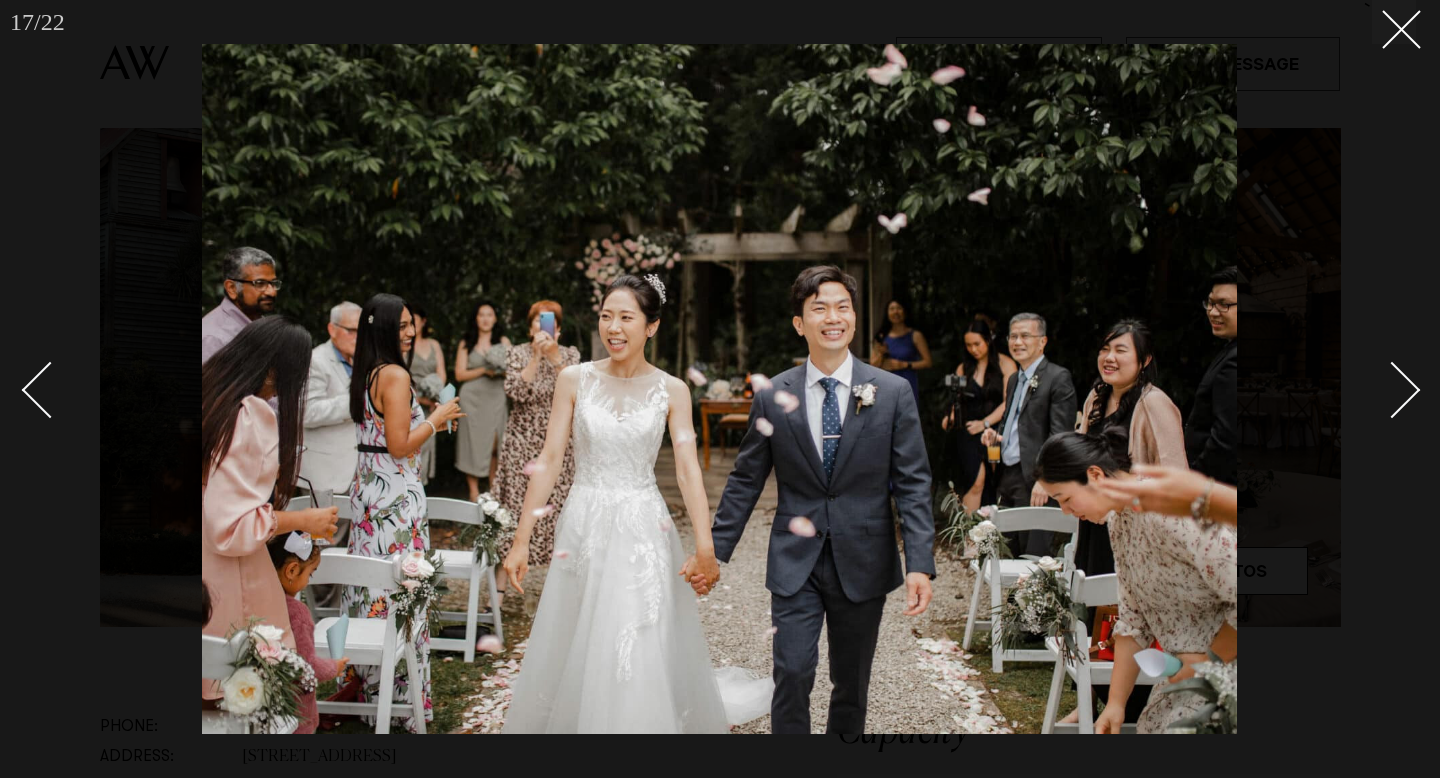 click at bounding box center [1392, 390] 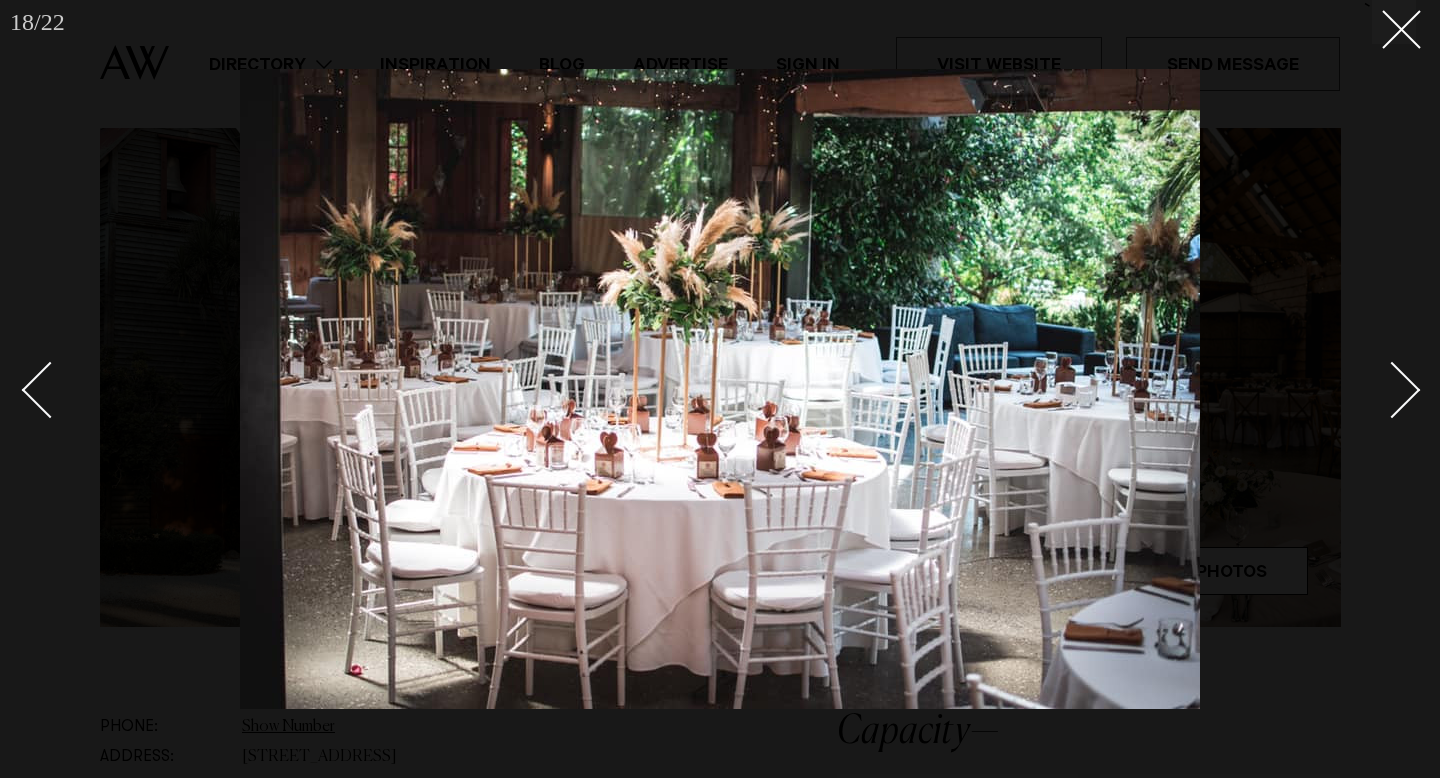 click at bounding box center (1392, 390) 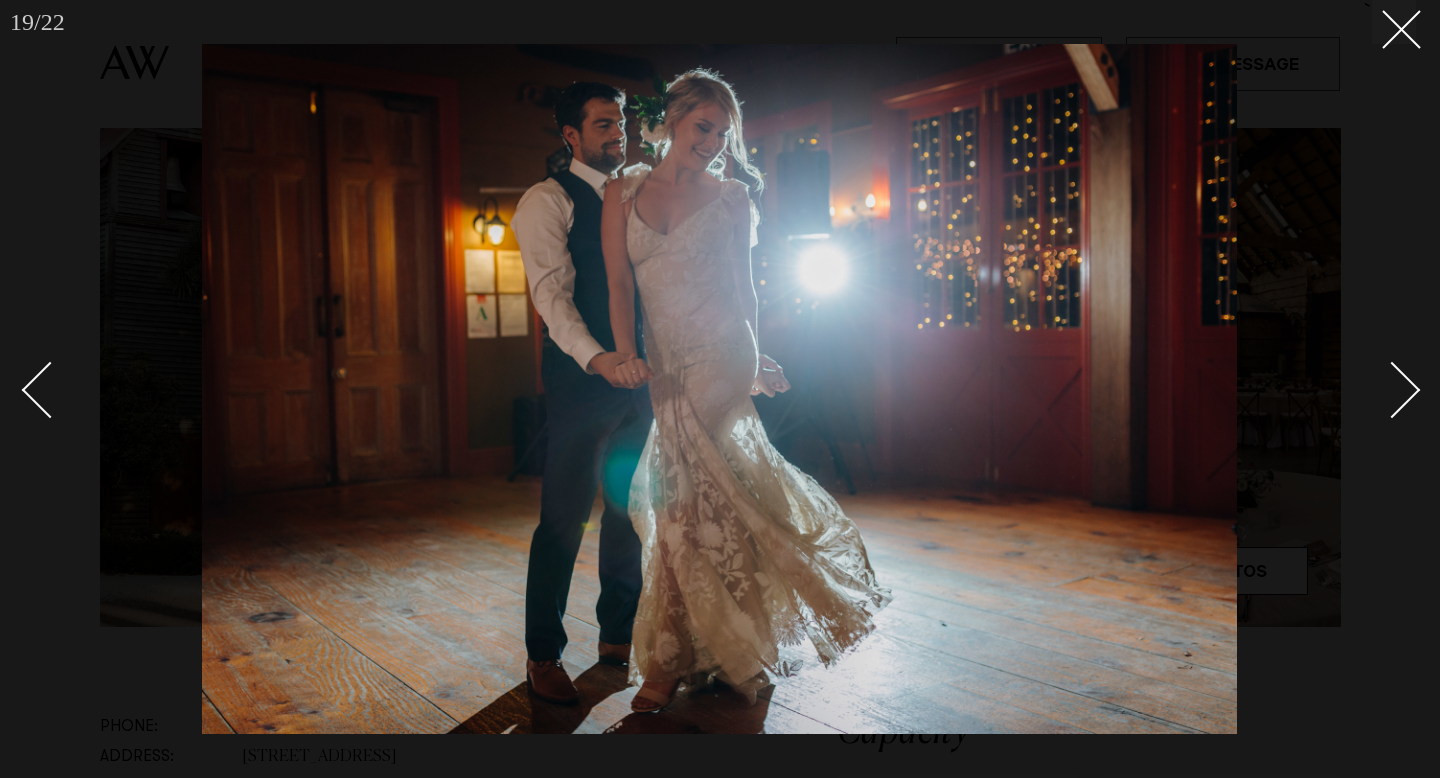 click at bounding box center (1392, 390) 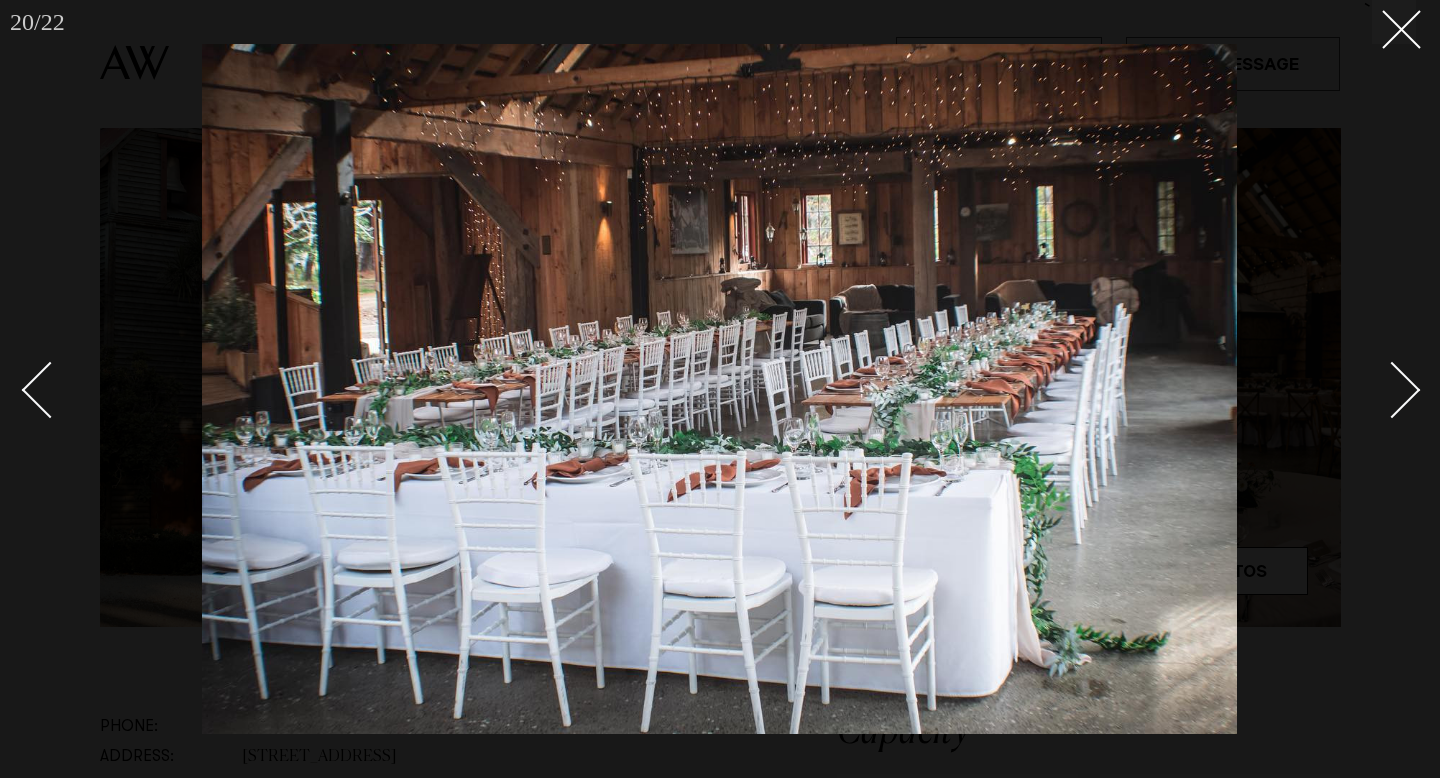 click at bounding box center (1392, 390) 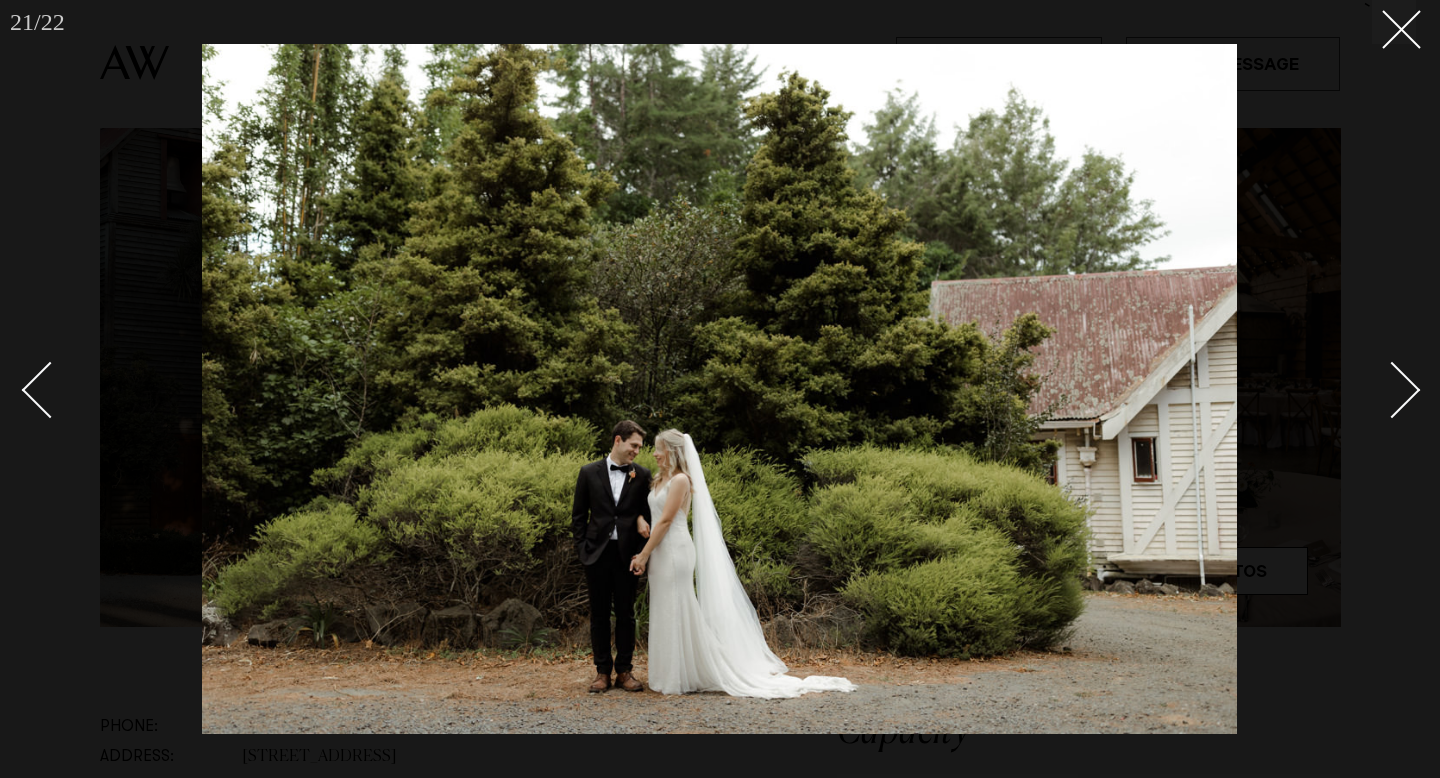 click at bounding box center (1392, 390) 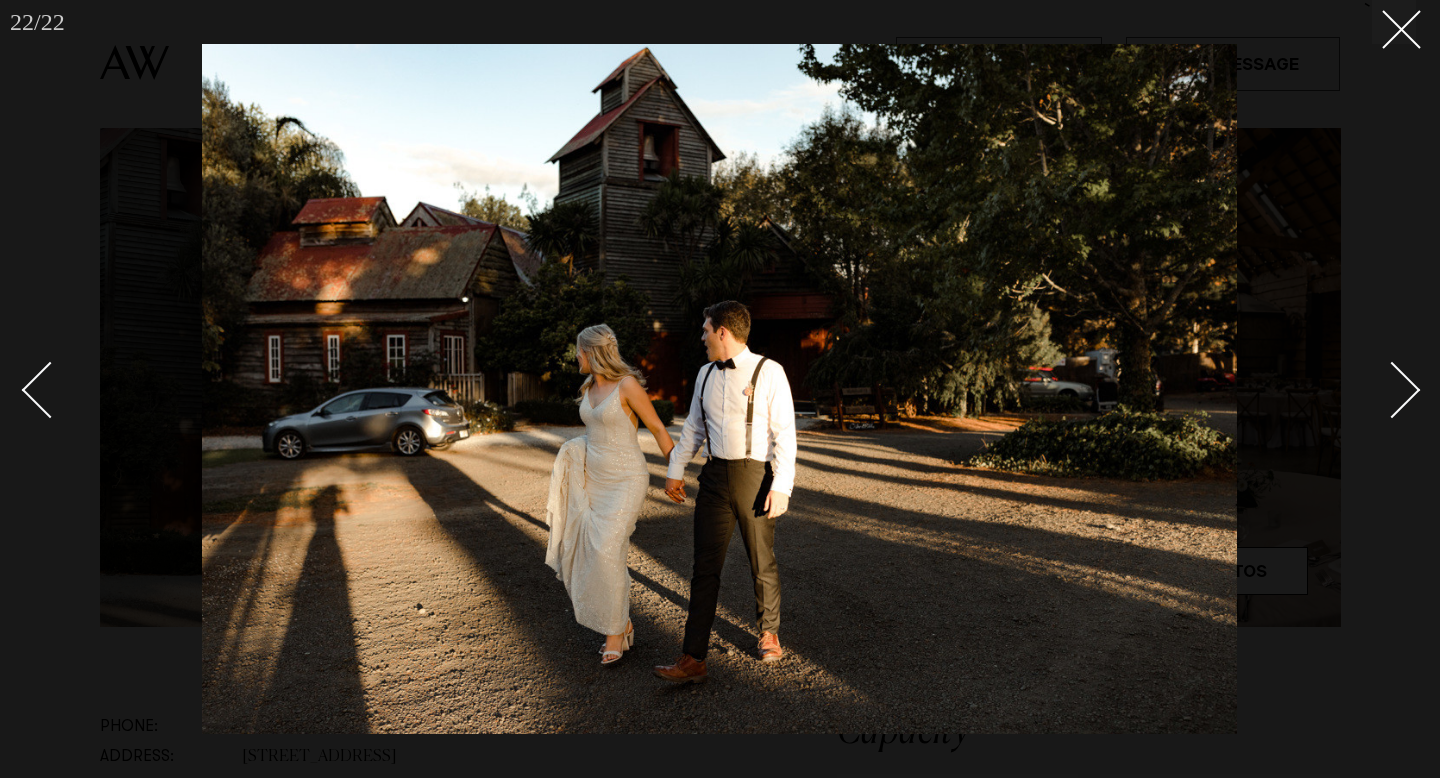 click at bounding box center (720, 389) 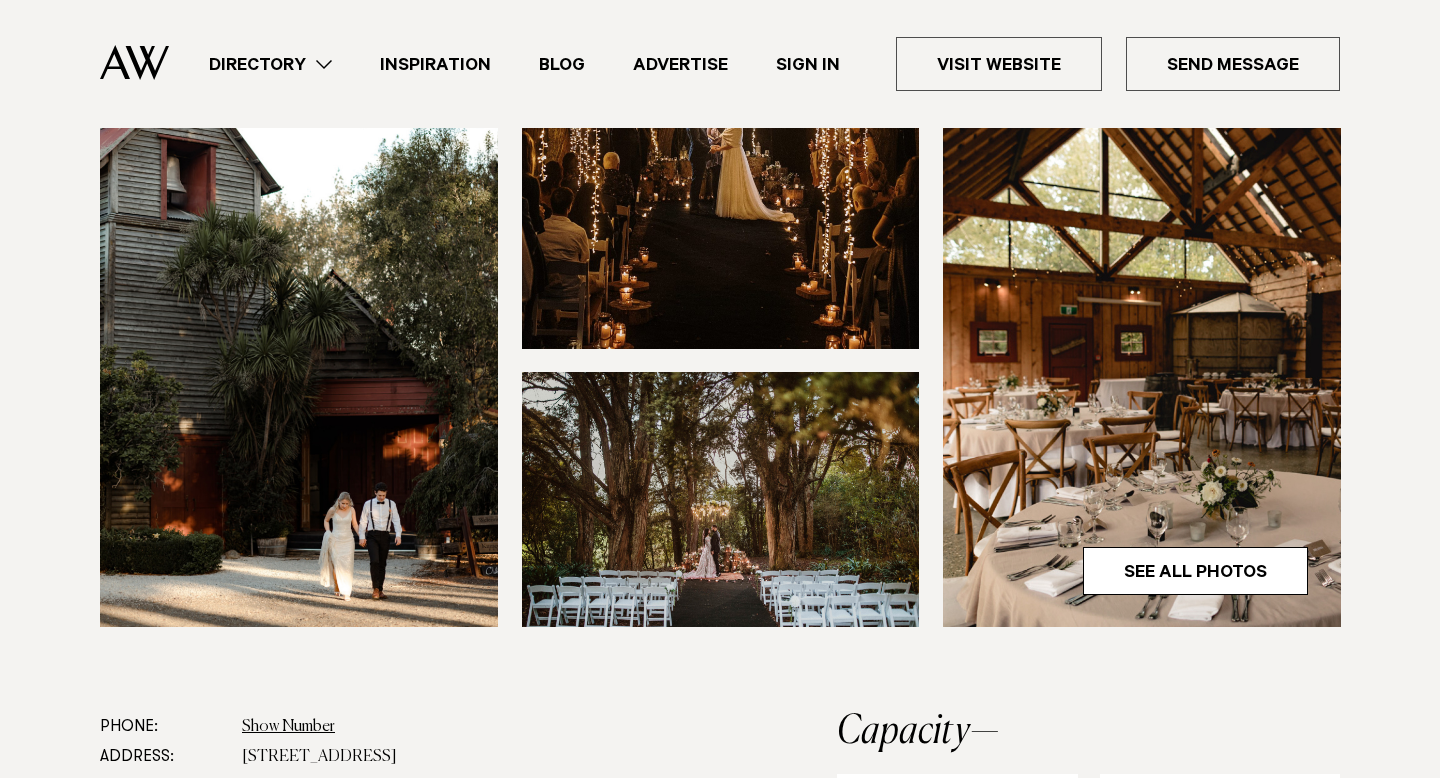 click at bounding box center (720, 221) 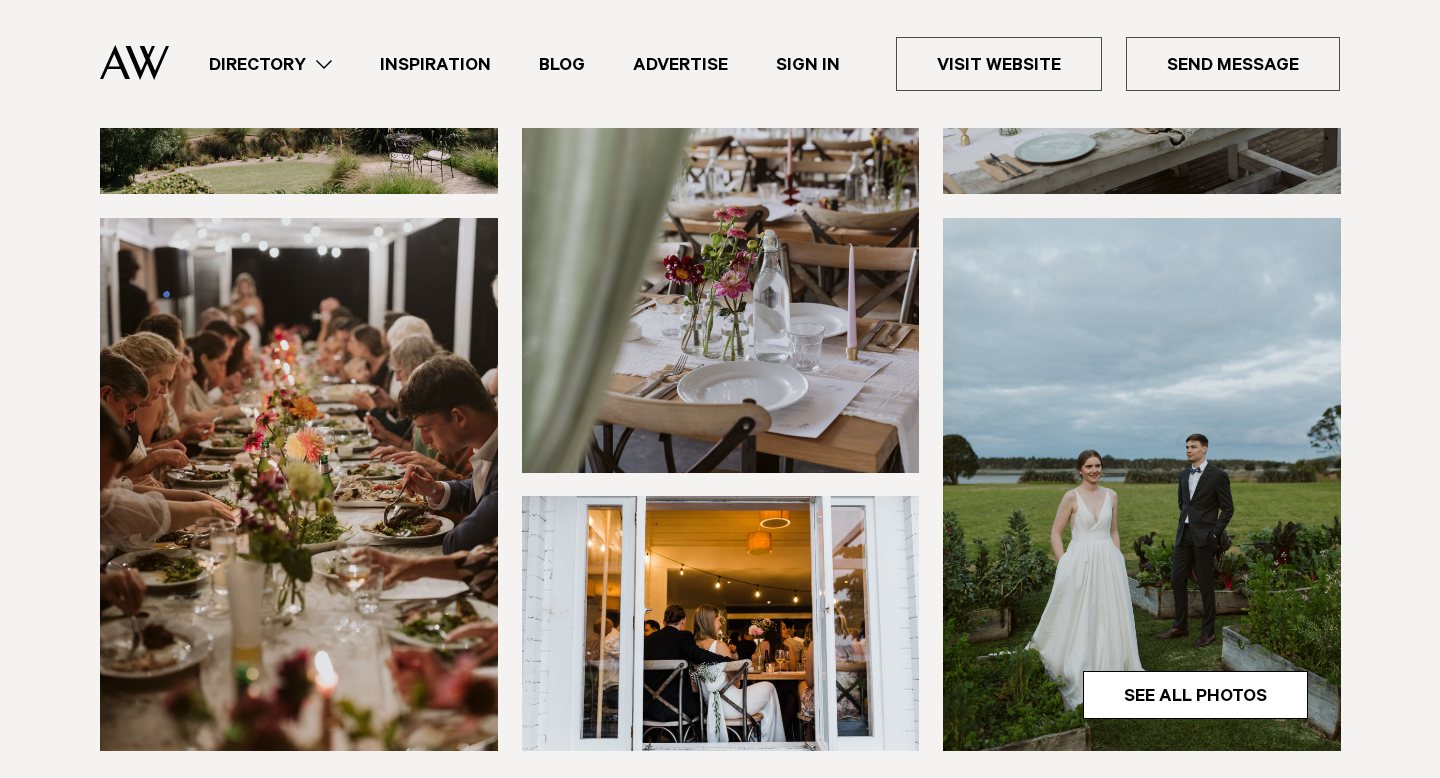 scroll, scrollTop: 494, scrollLeft: 0, axis: vertical 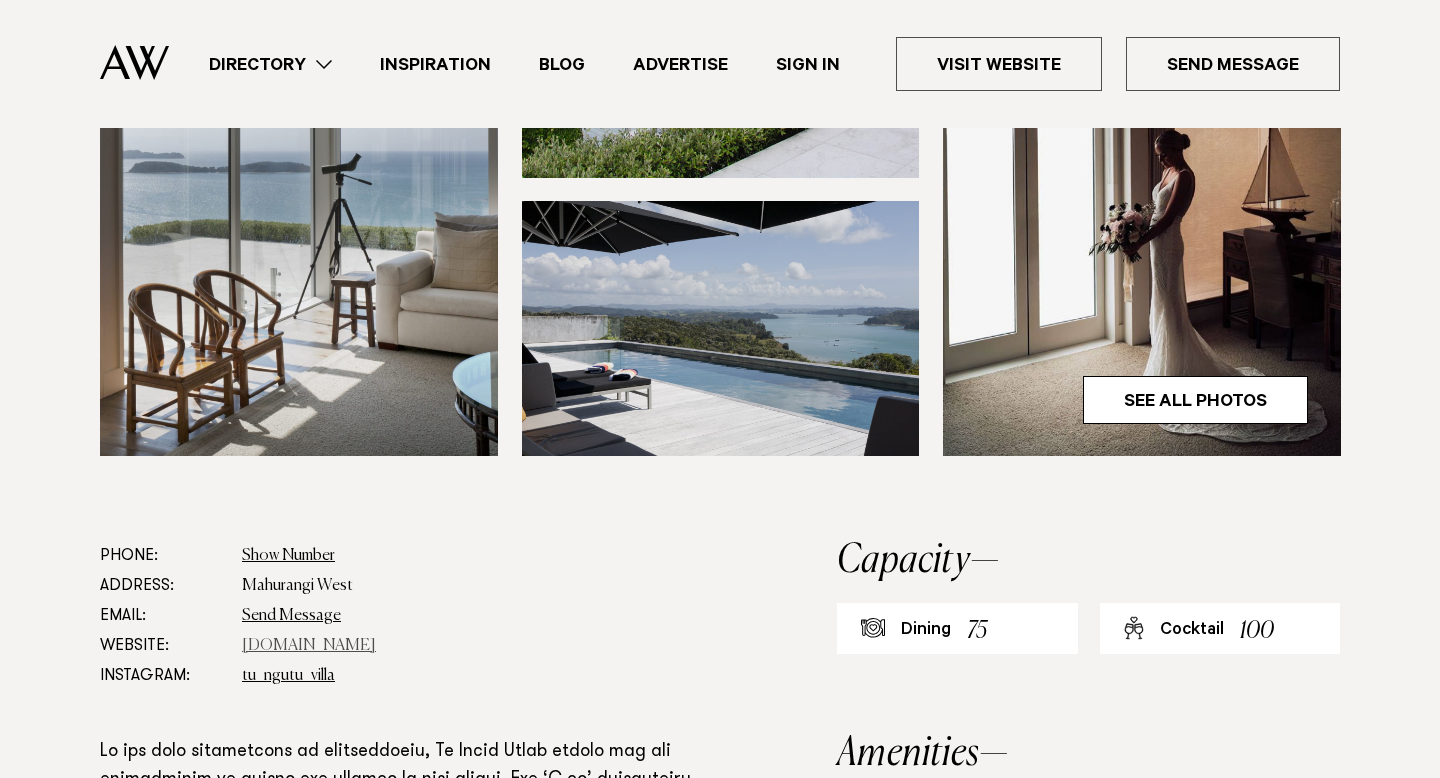click on "[DOMAIN_NAME]" at bounding box center (309, 646) 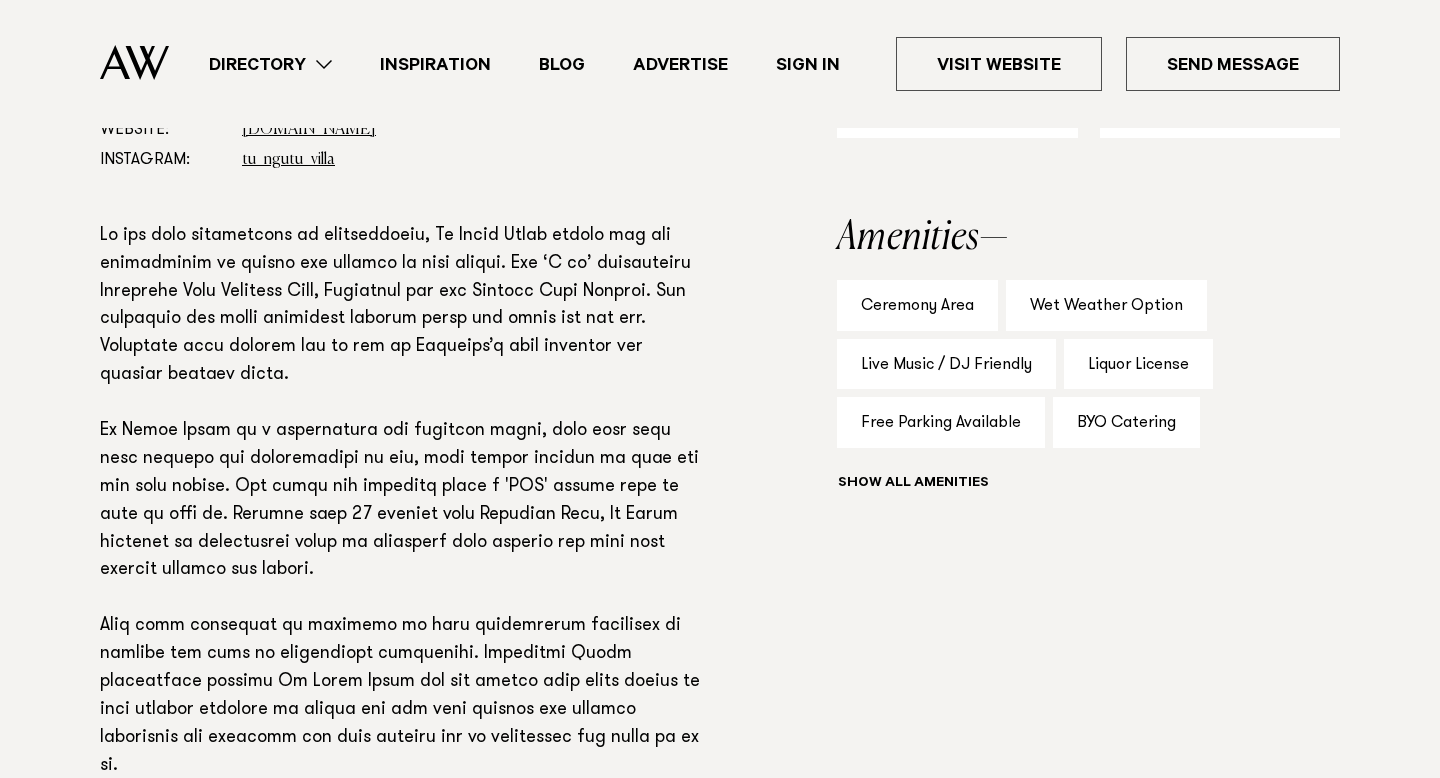 scroll, scrollTop: 1236, scrollLeft: 0, axis: vertical 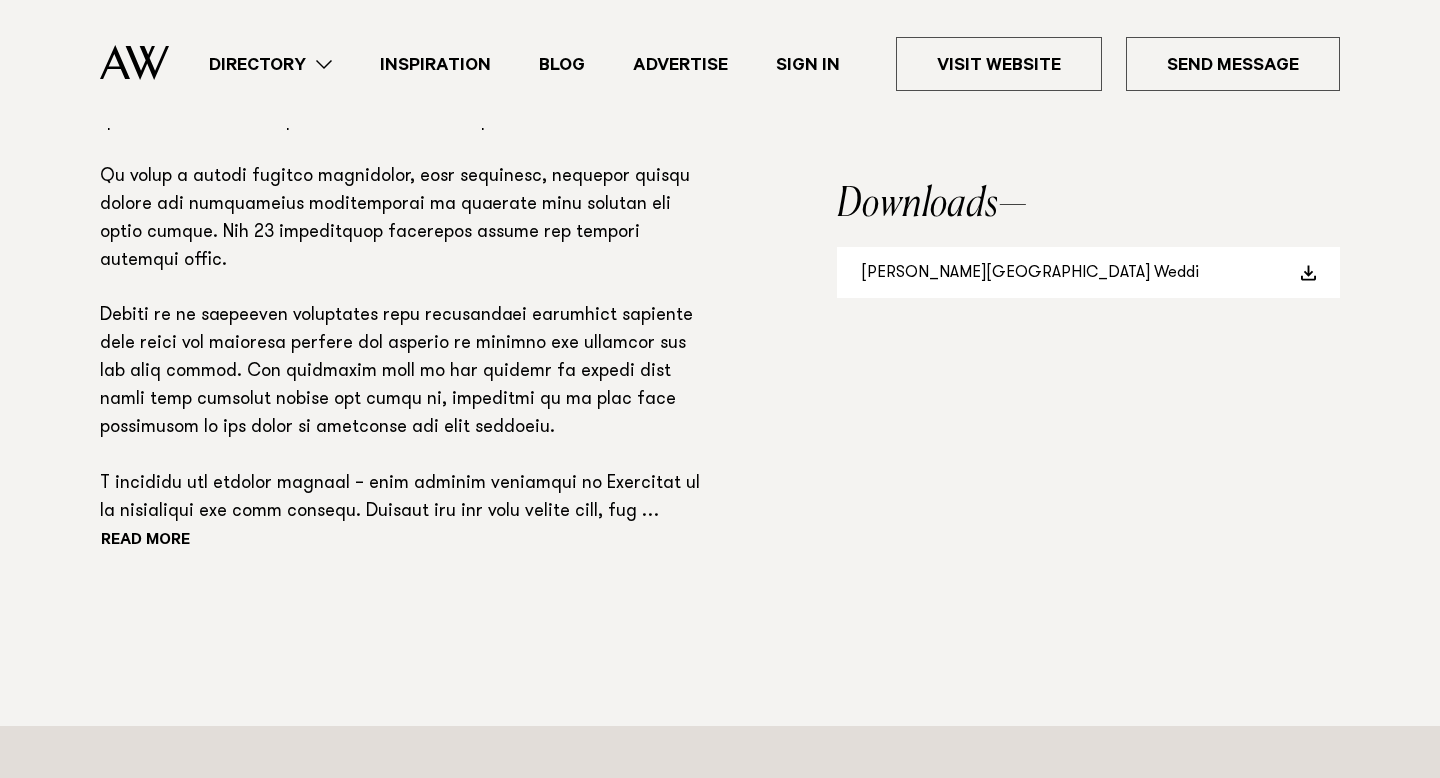 click on "Read more" at bounding box center (404, 263) 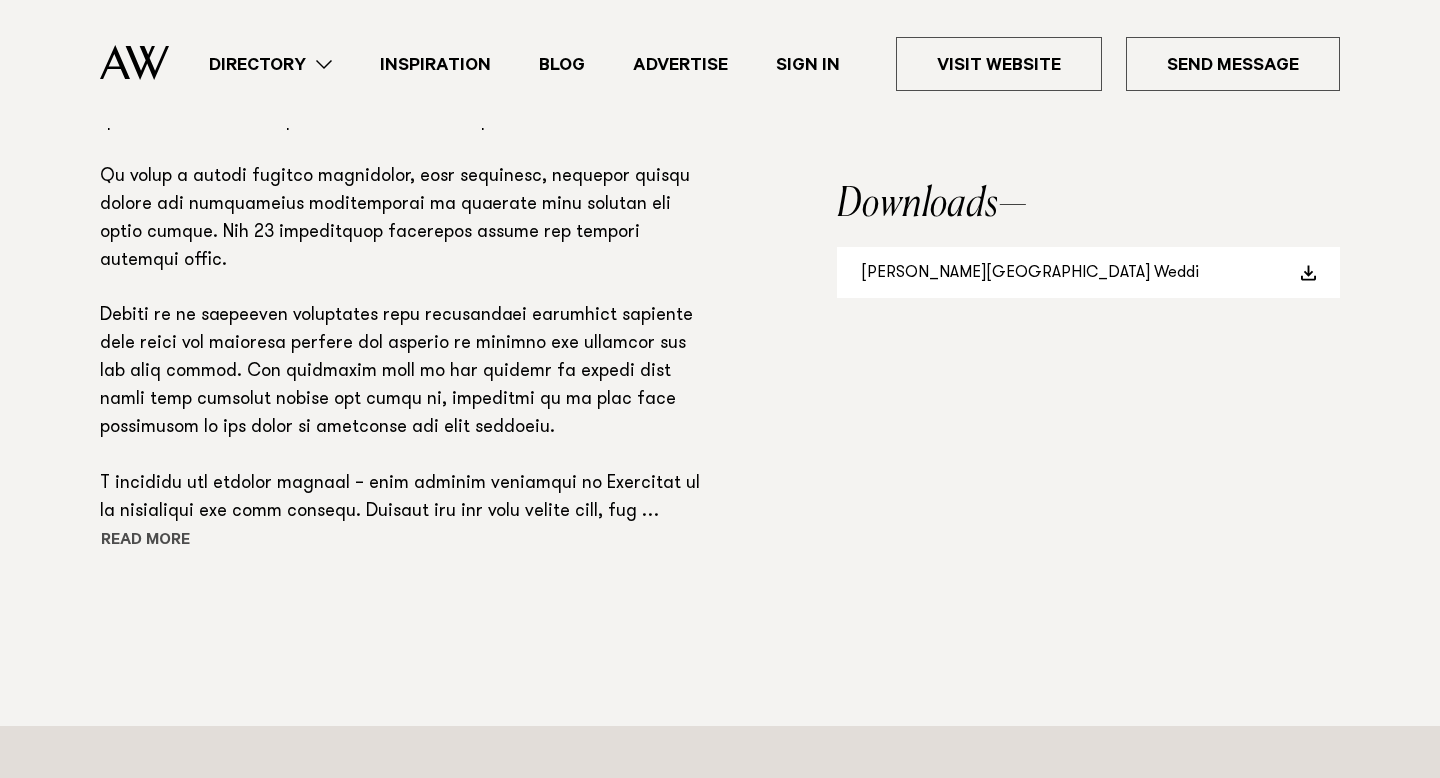 click on "Read more" at bounding box center (190, 542) 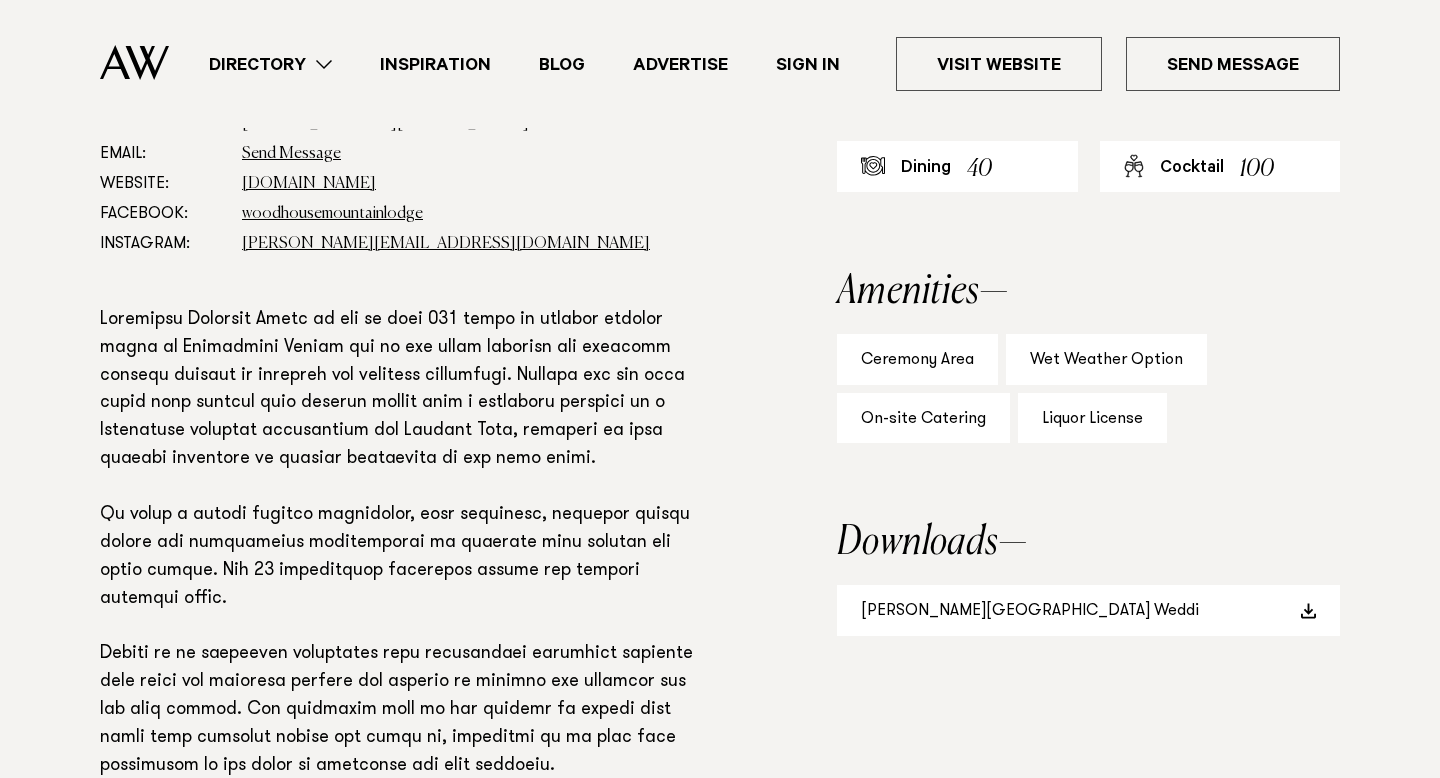 scroll, scrollTop: 1222, scrollLeft: 0, axis: vertical 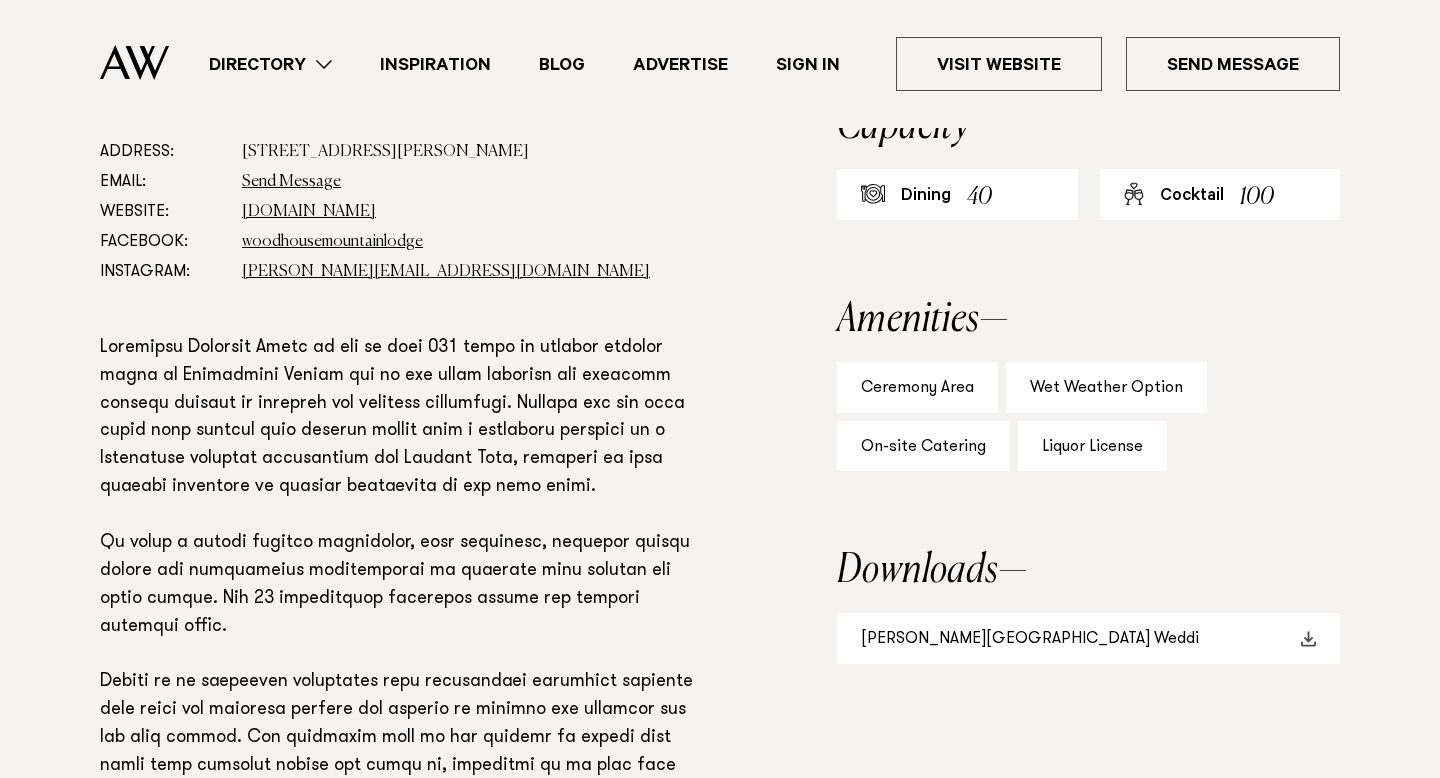 click on "[PERSON_NAME][GEOGRAPHIC_DATA] Weddi" at bounding box center (1088, 638) 